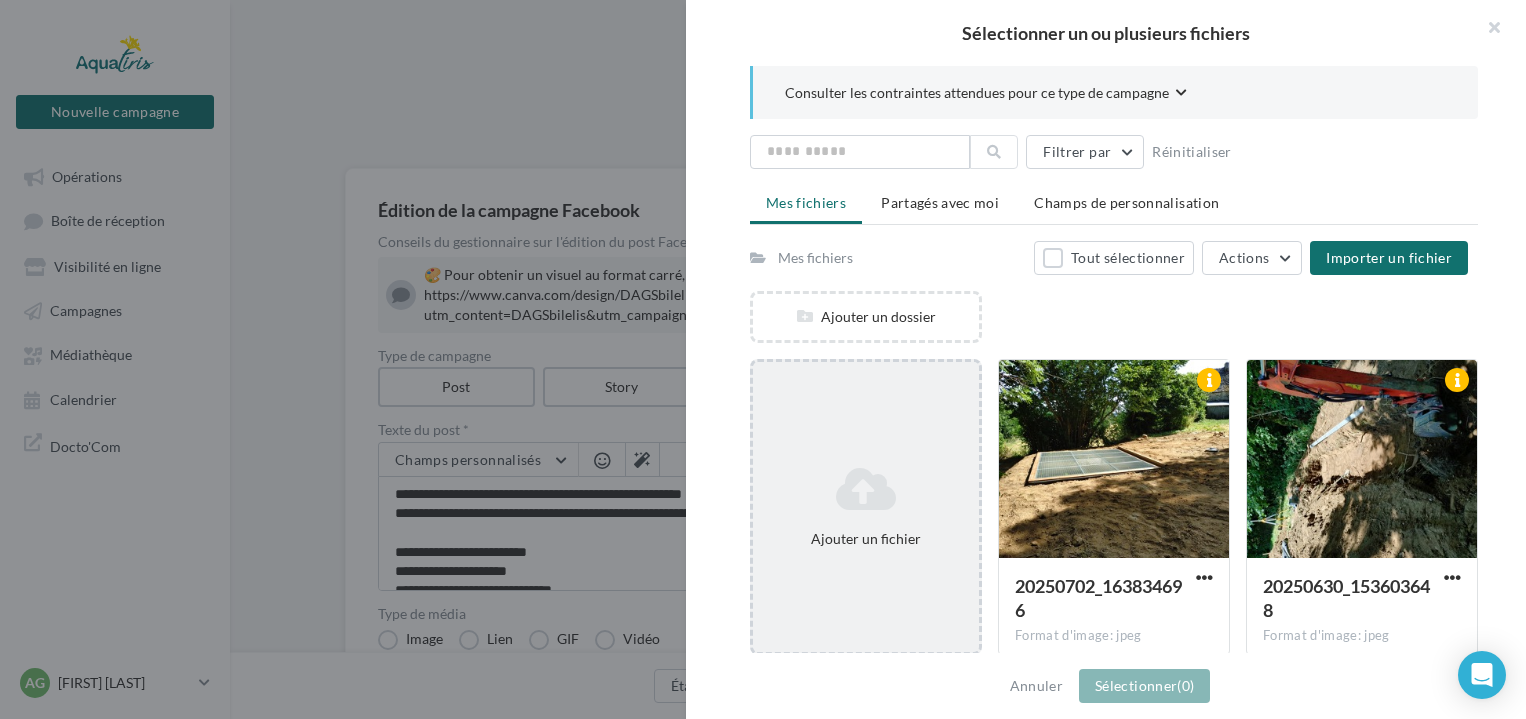 scroll, scrollTop: 400, scrollLeft: 0, axis: vertical 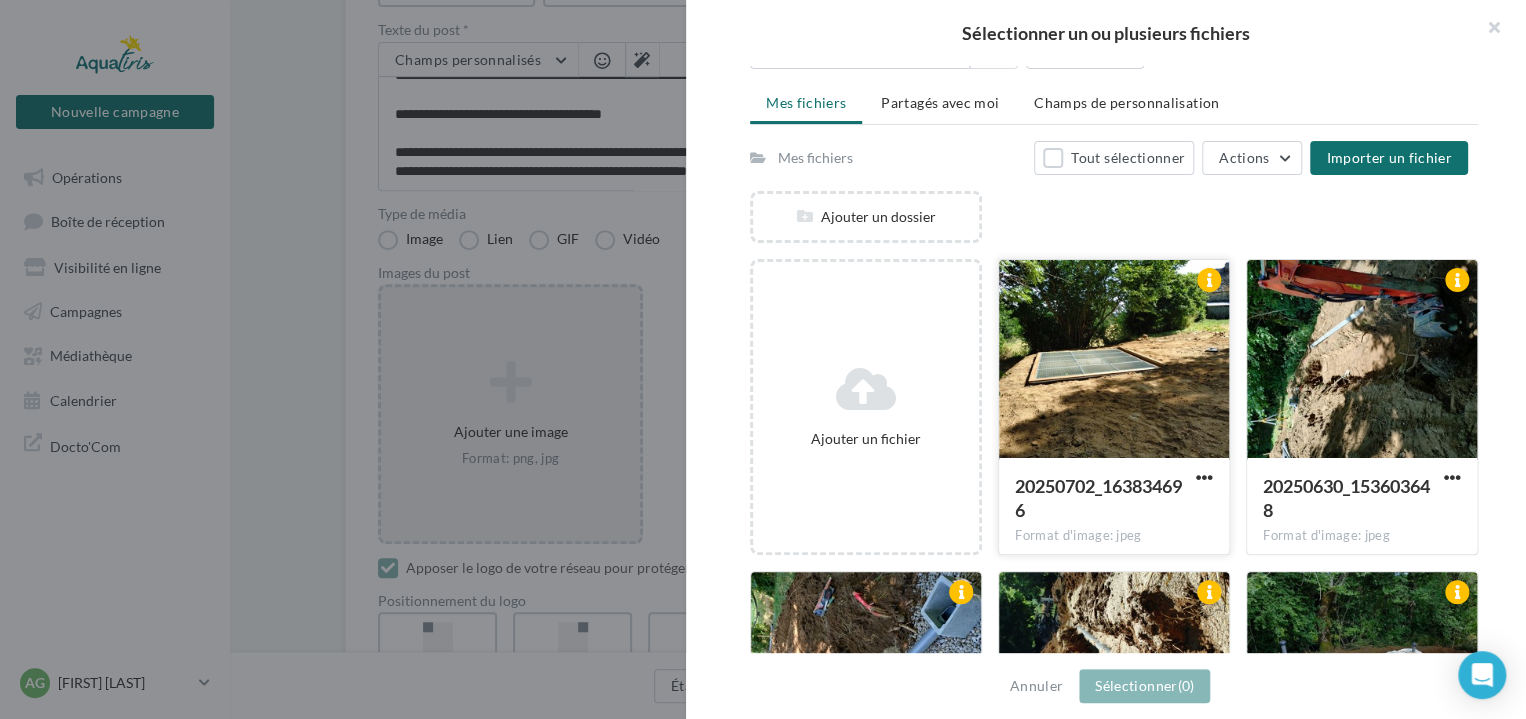 click at bounding box center [1114, 360] 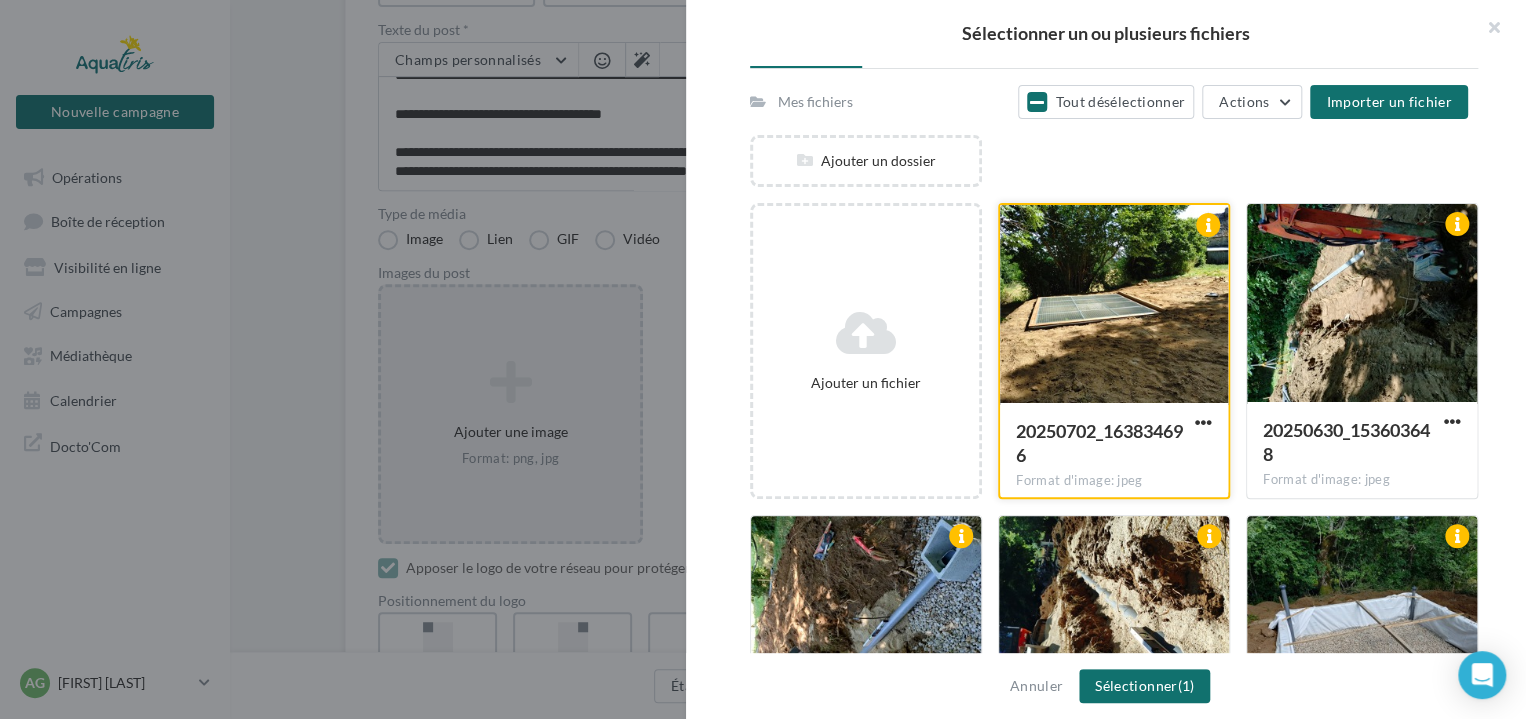 scroll, scrollTop: 200, scrollLeft: 0, axis: vertical 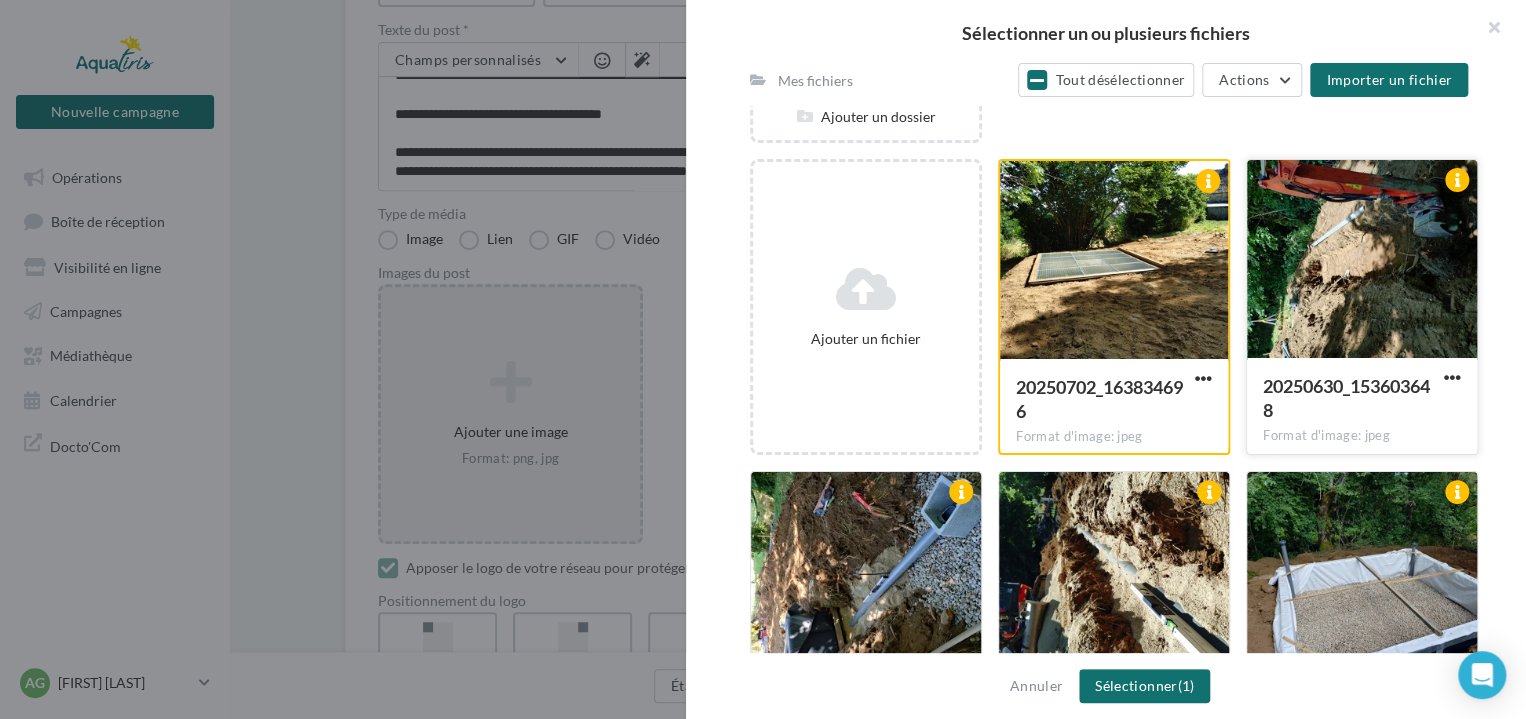 click at bounding box center (1362, 260) 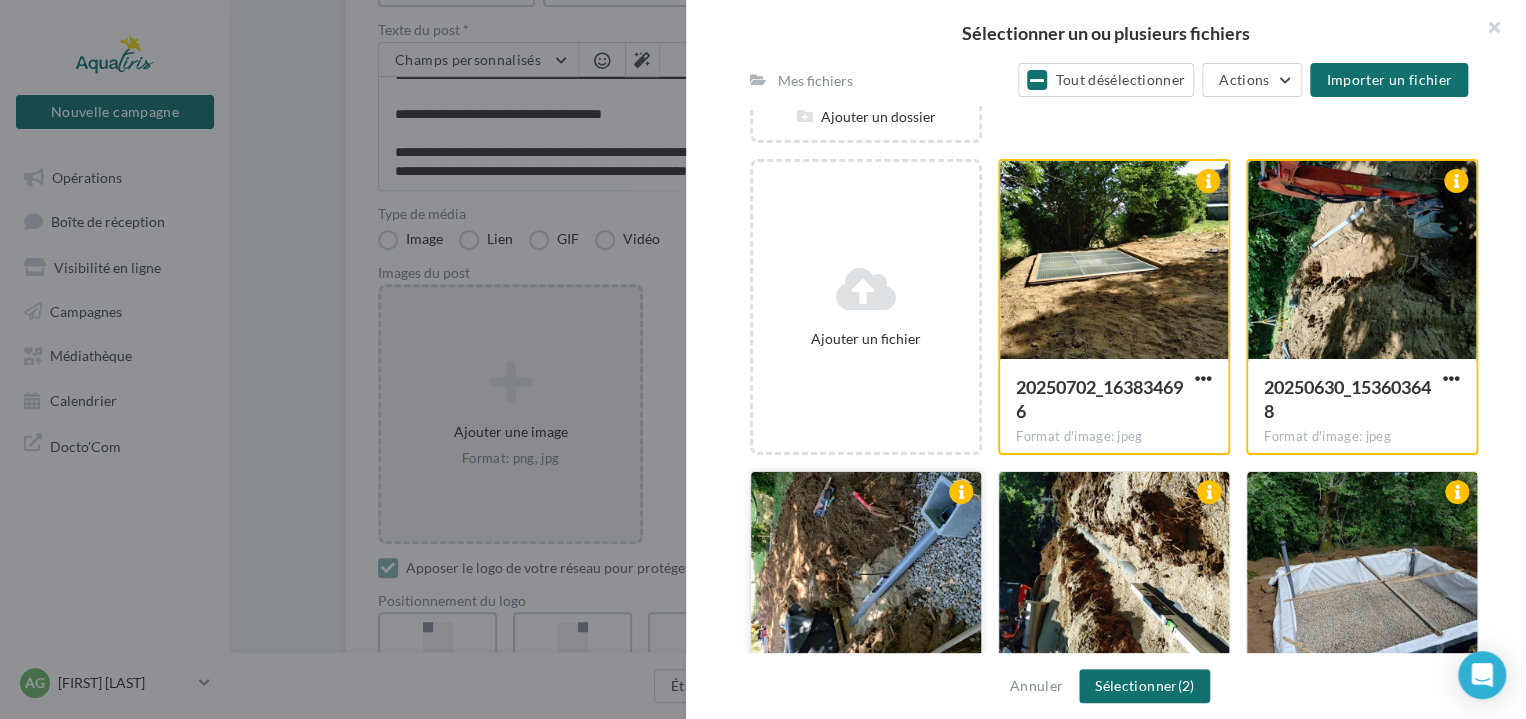 click at bounding box center [866, 572] 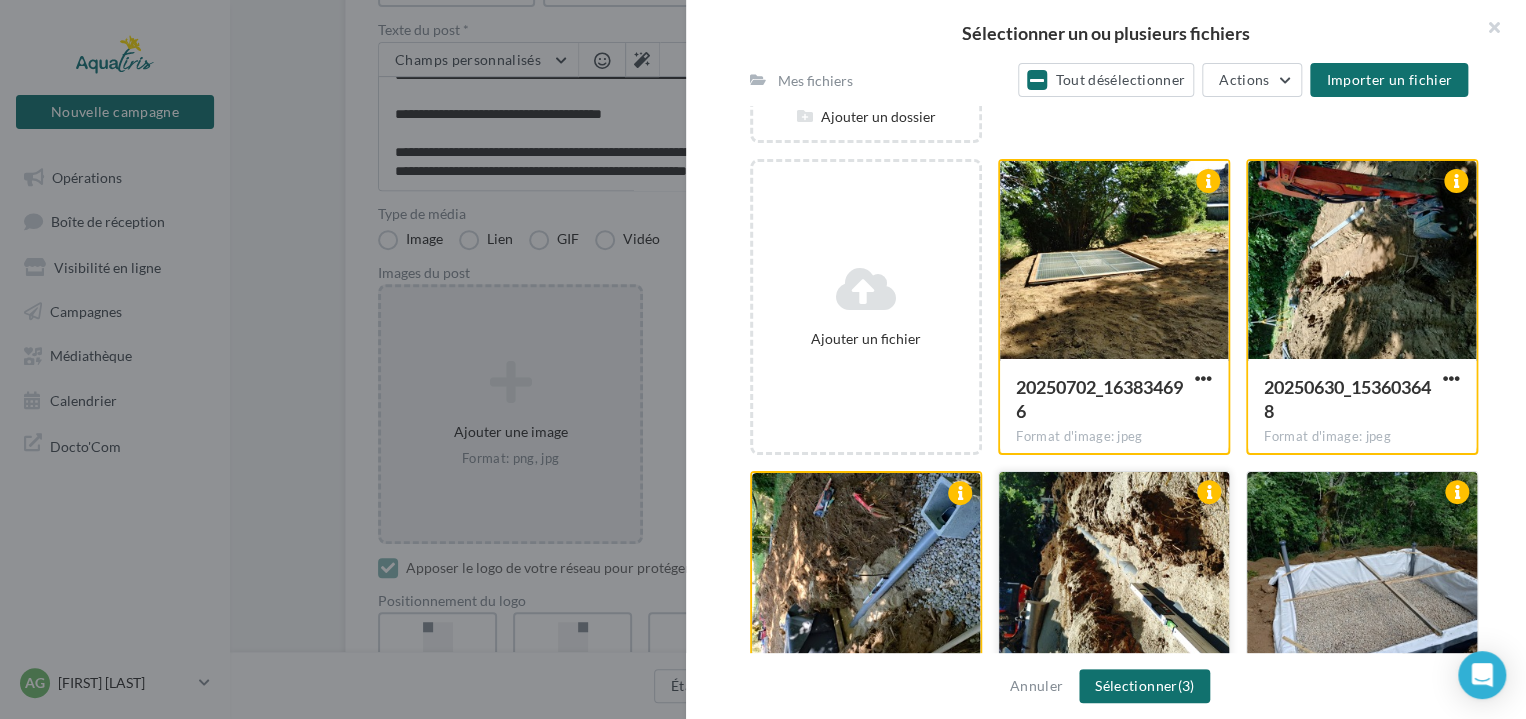 click at bounding box center (1114, 572) 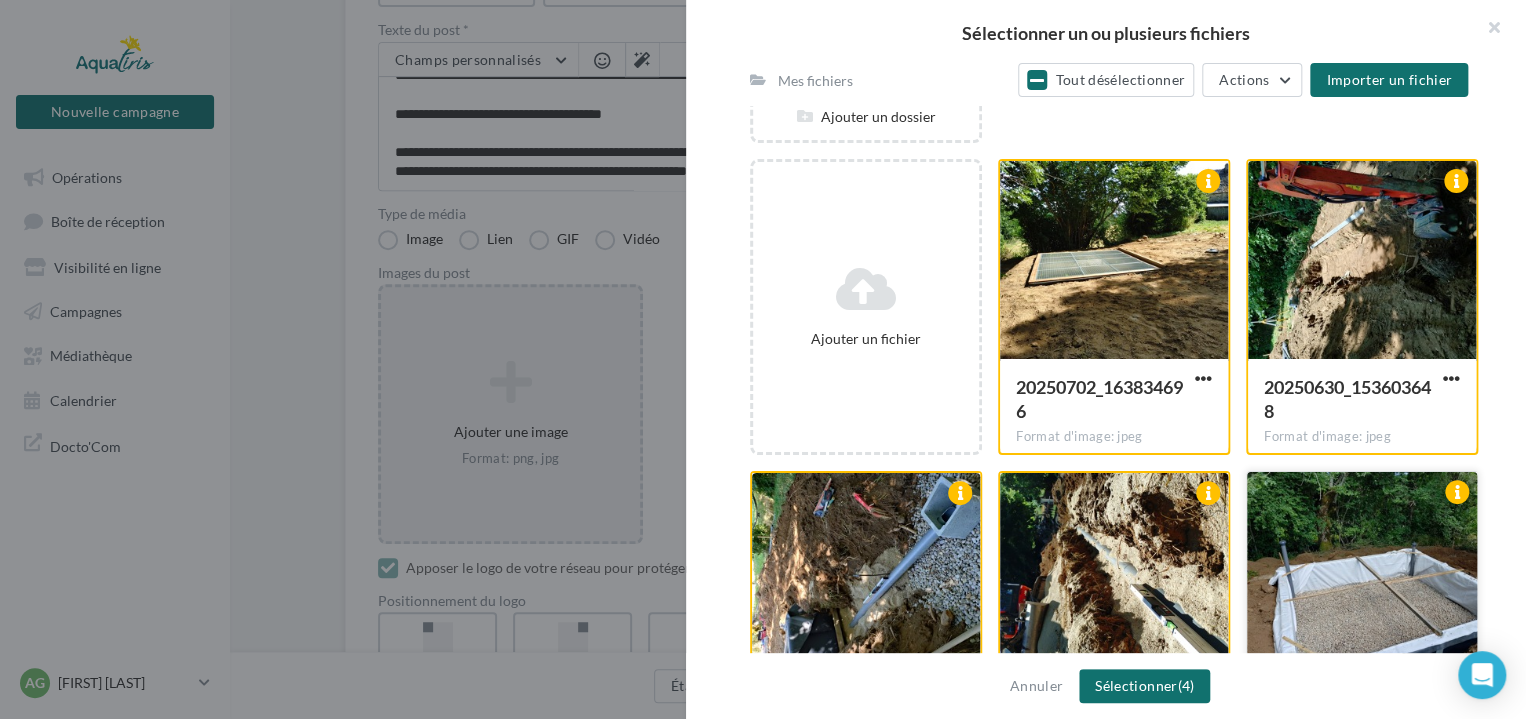 click at bounding box center (1362, 572) 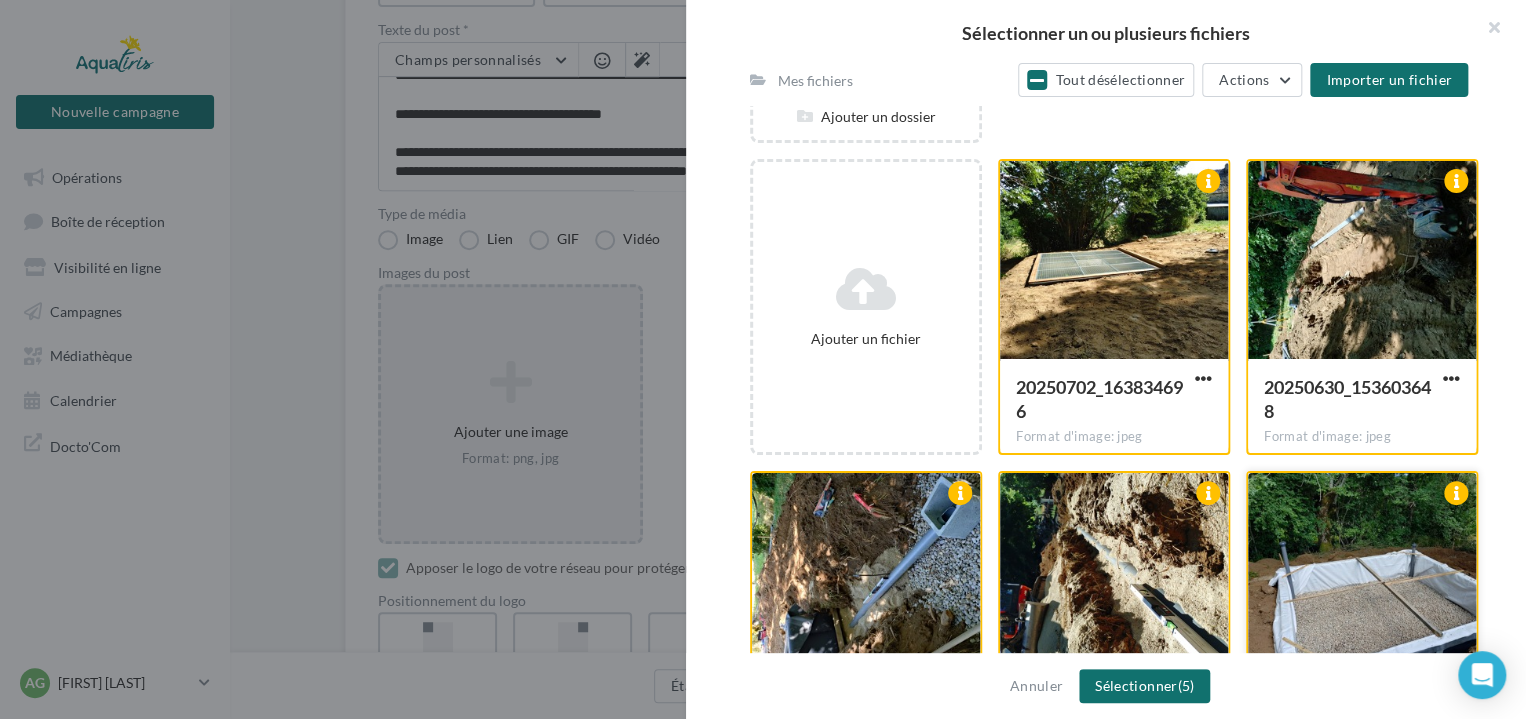 scroll, scrollTop: 600, scrollLeft: 0, axis: vertical 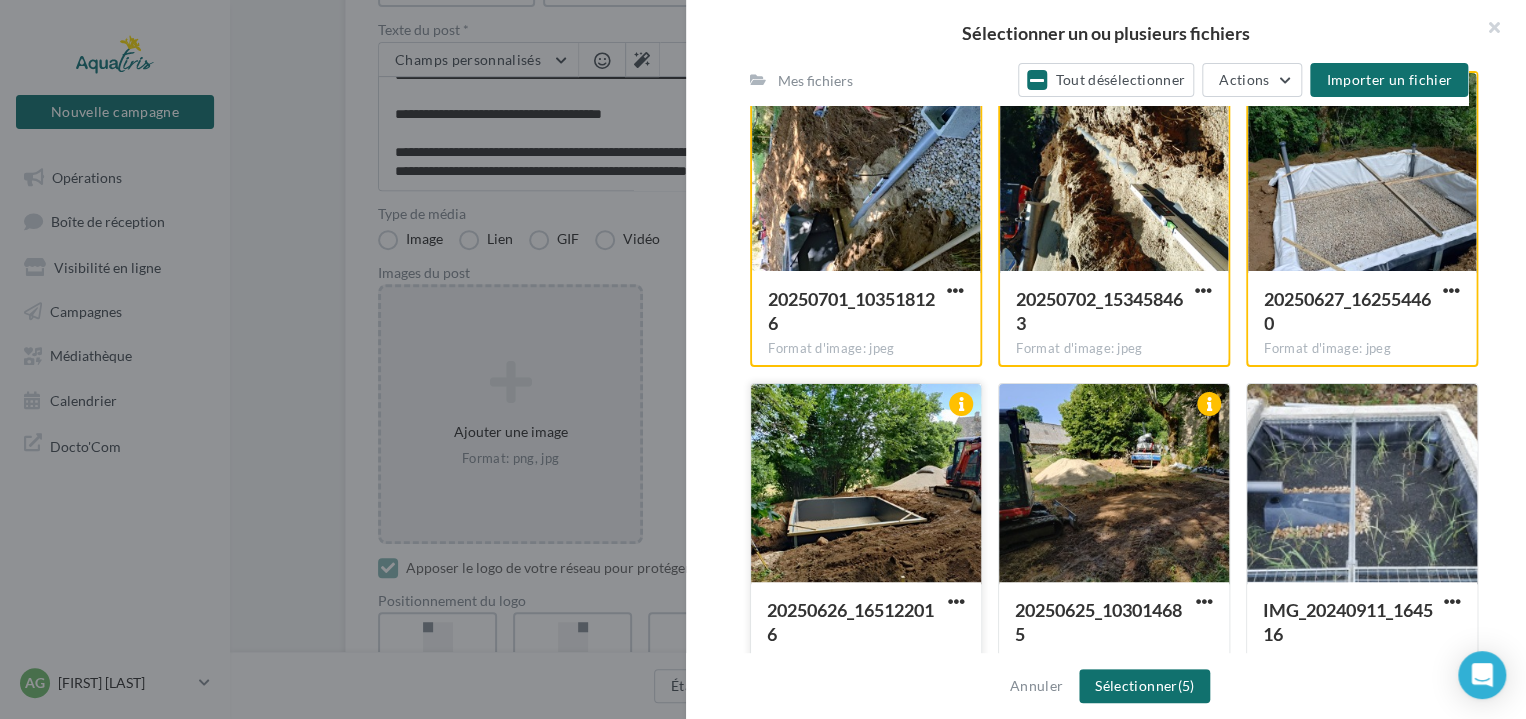 click at bounding box center (866, 484) 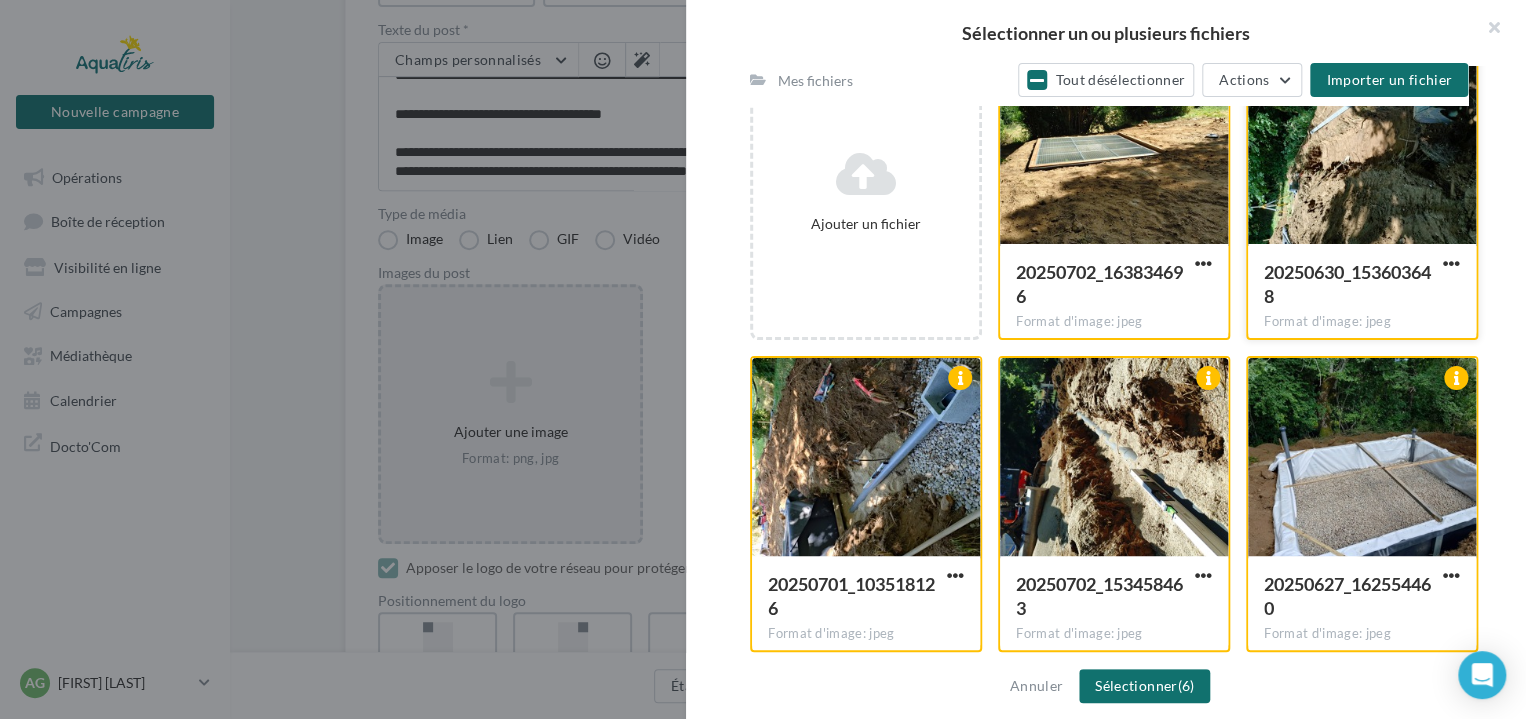scroll, scrollTop: 300, scrollLeft: 0, axis: vertical 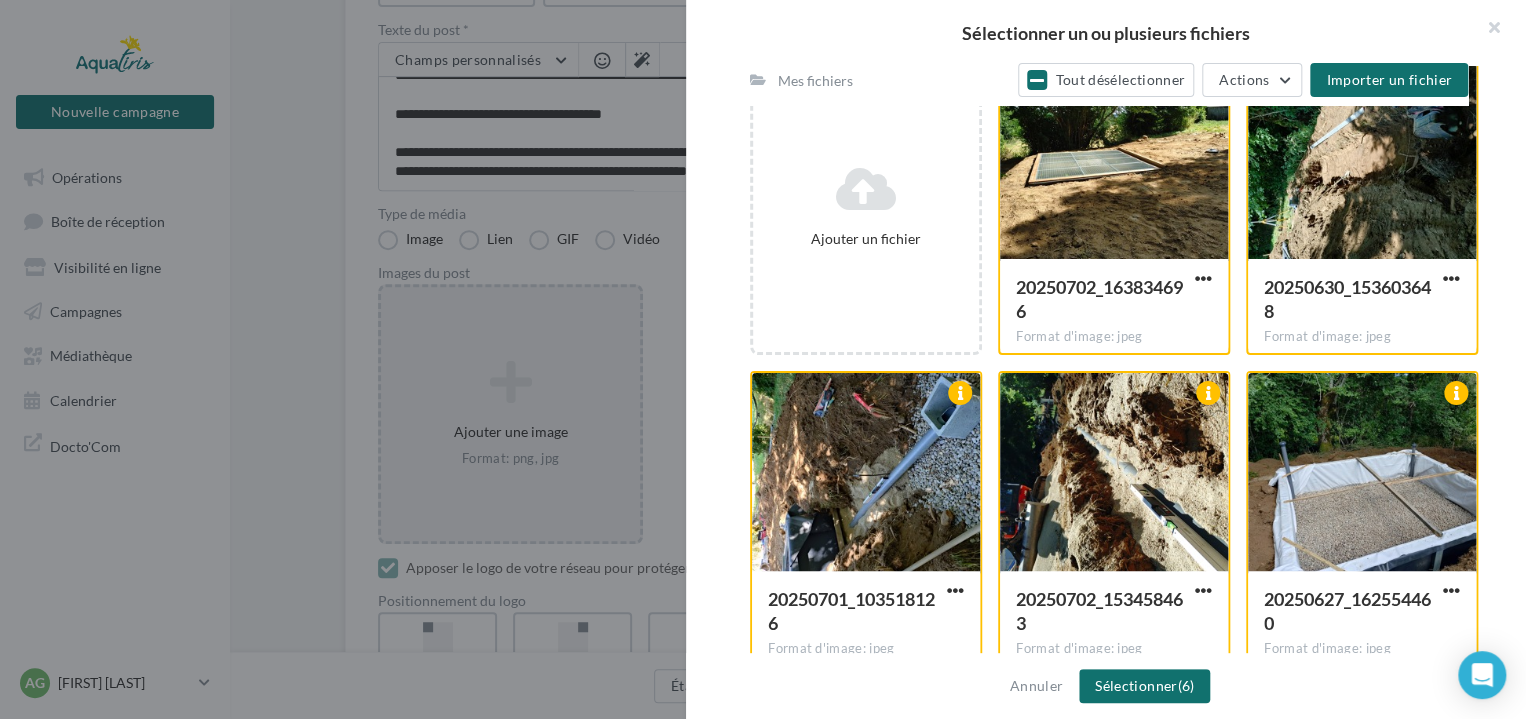 click on "Annuler    Sélectionner   (6)" at bounding box center [1106, 686] 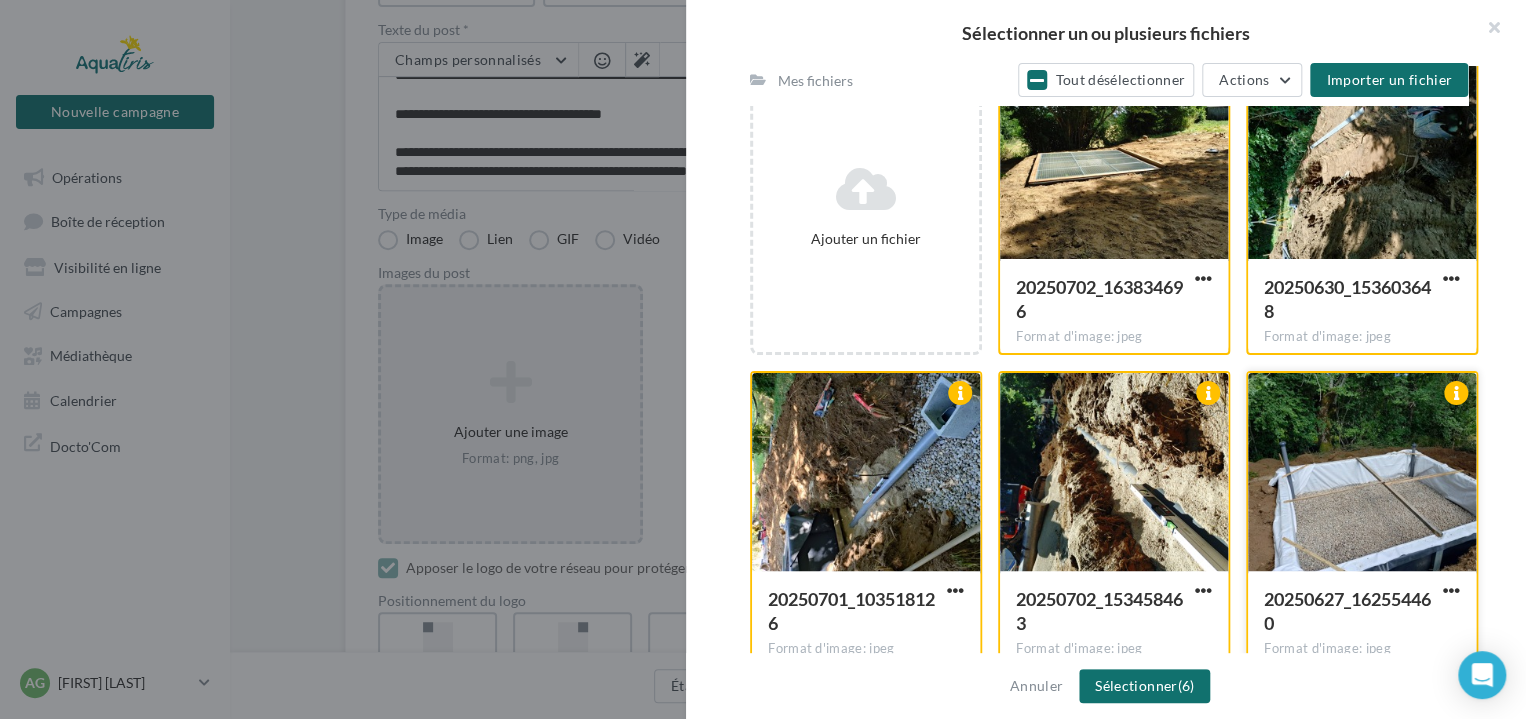 click at bounding box center [1362, 473] 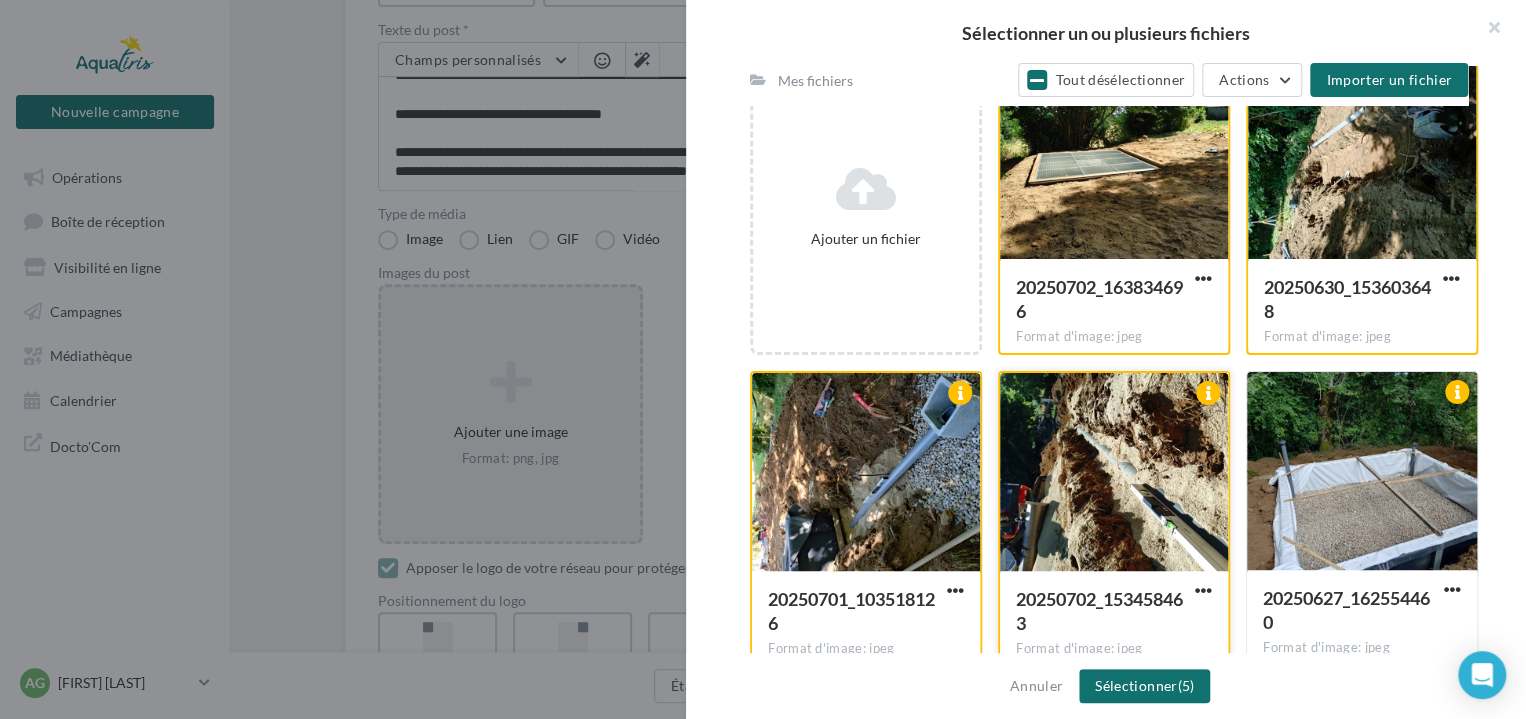 click at bounding box center [1114, 473] 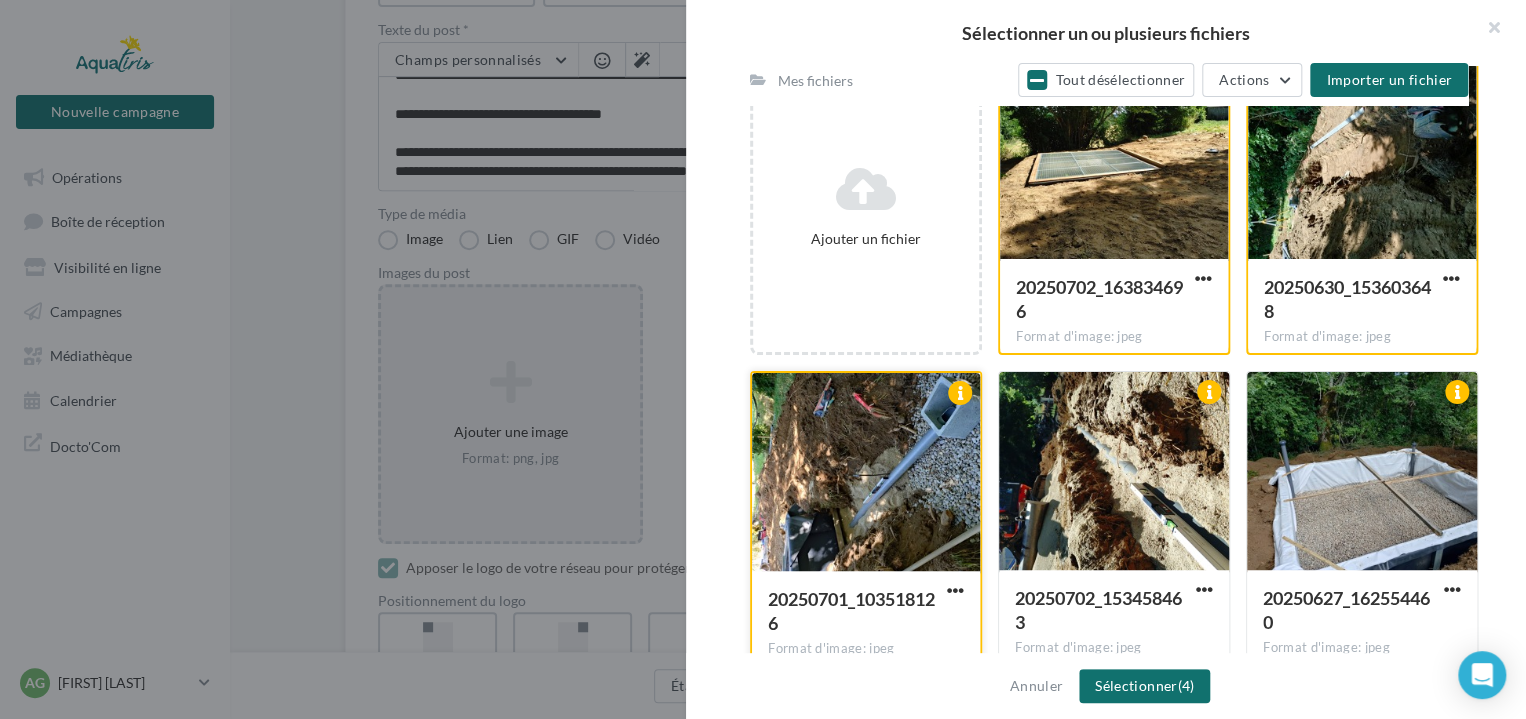 click at bounding box center [866, 473] 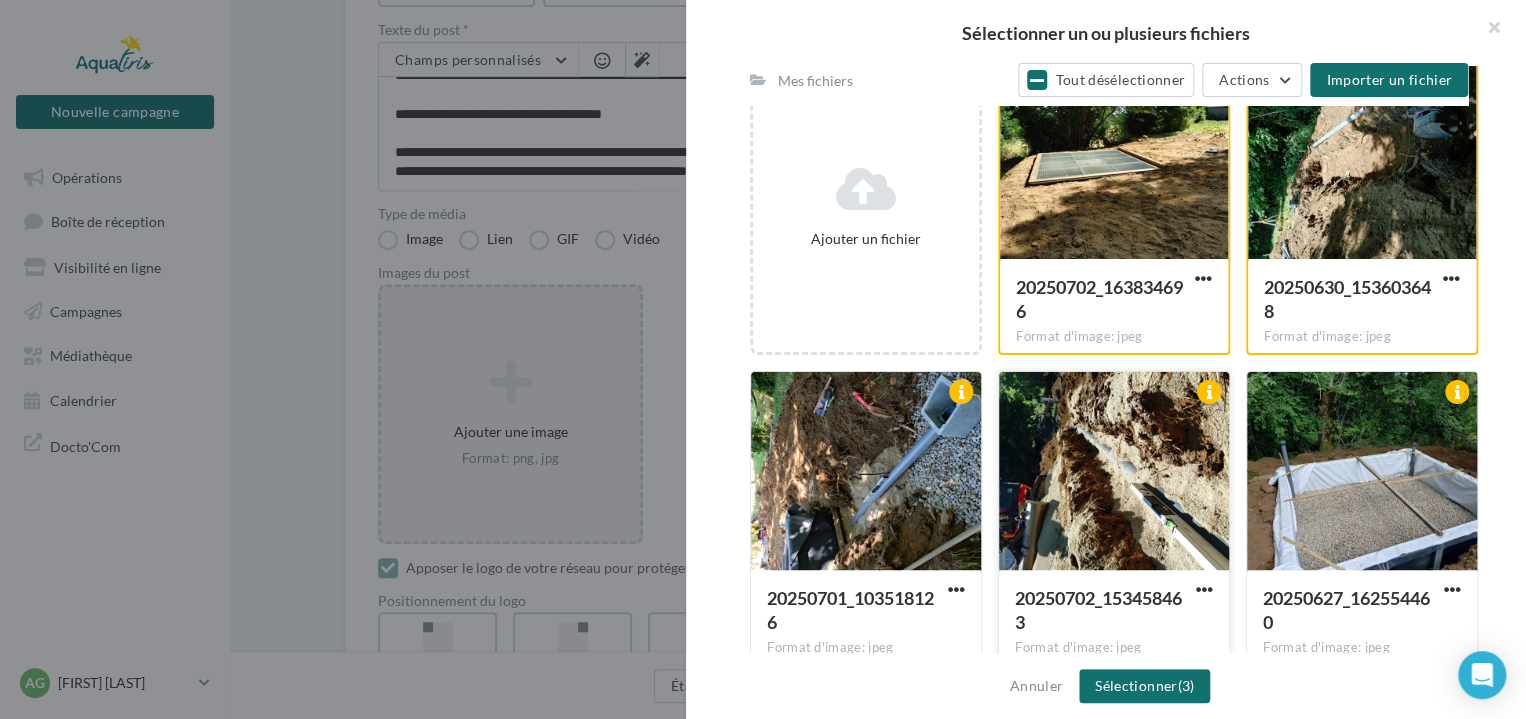 click at bounding box center [1114, 472] 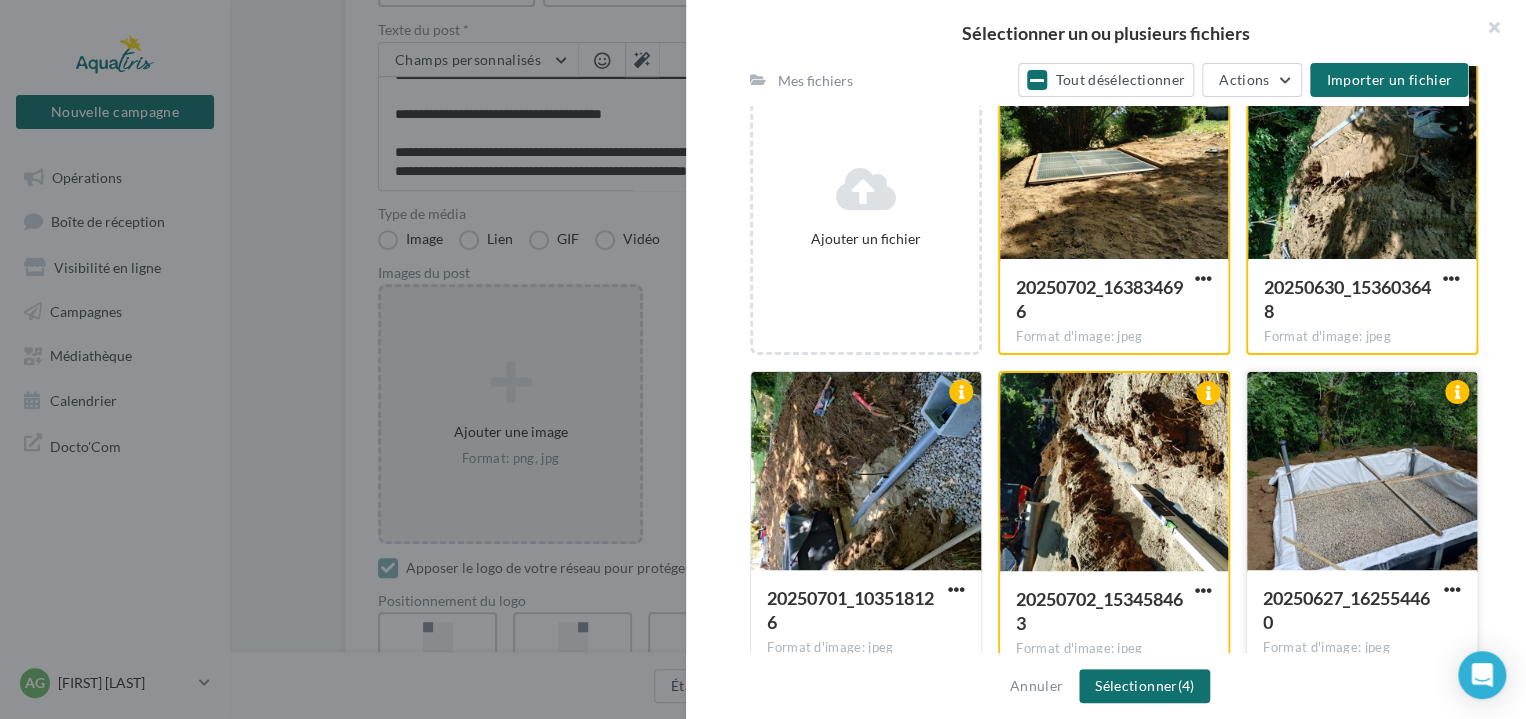click at bounding box center [1362, 472] 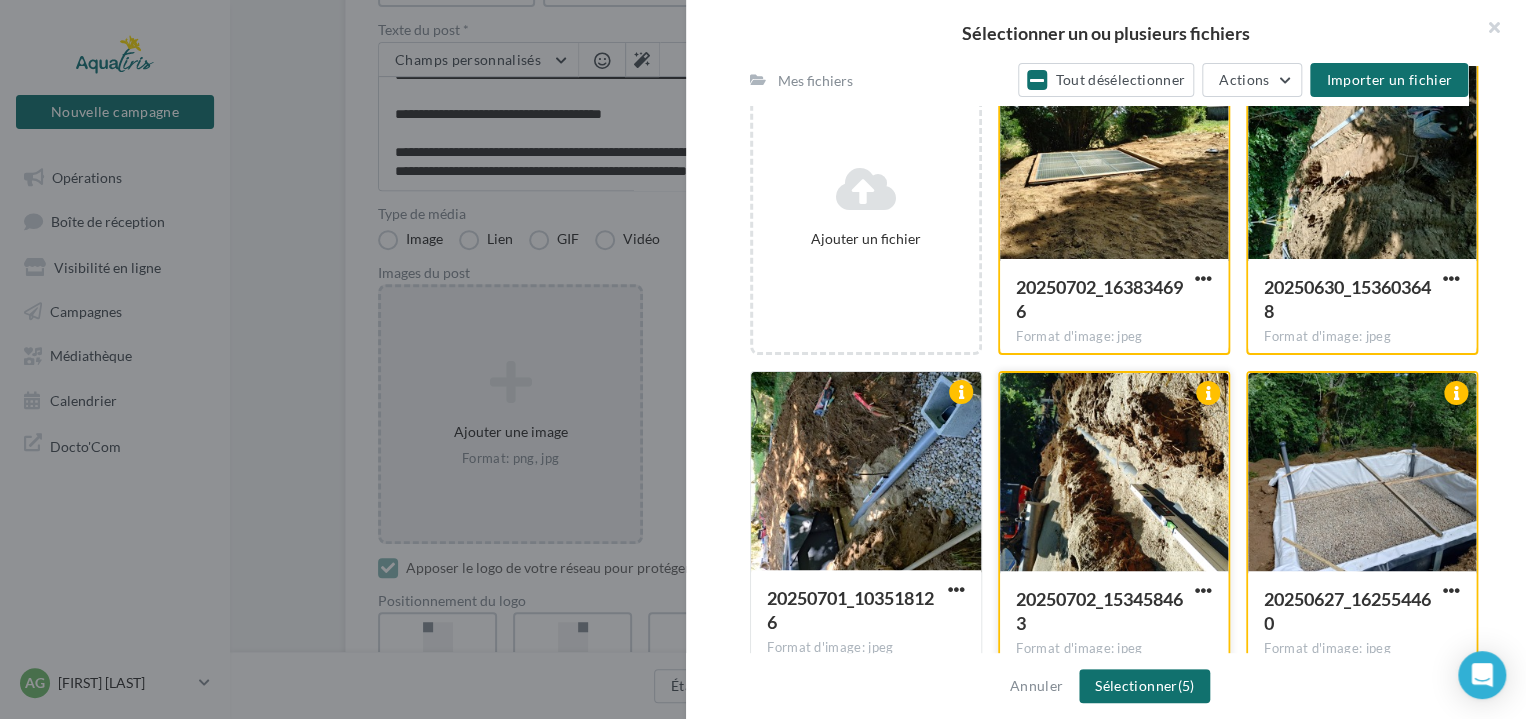 click at bounding box center [1114, 473] 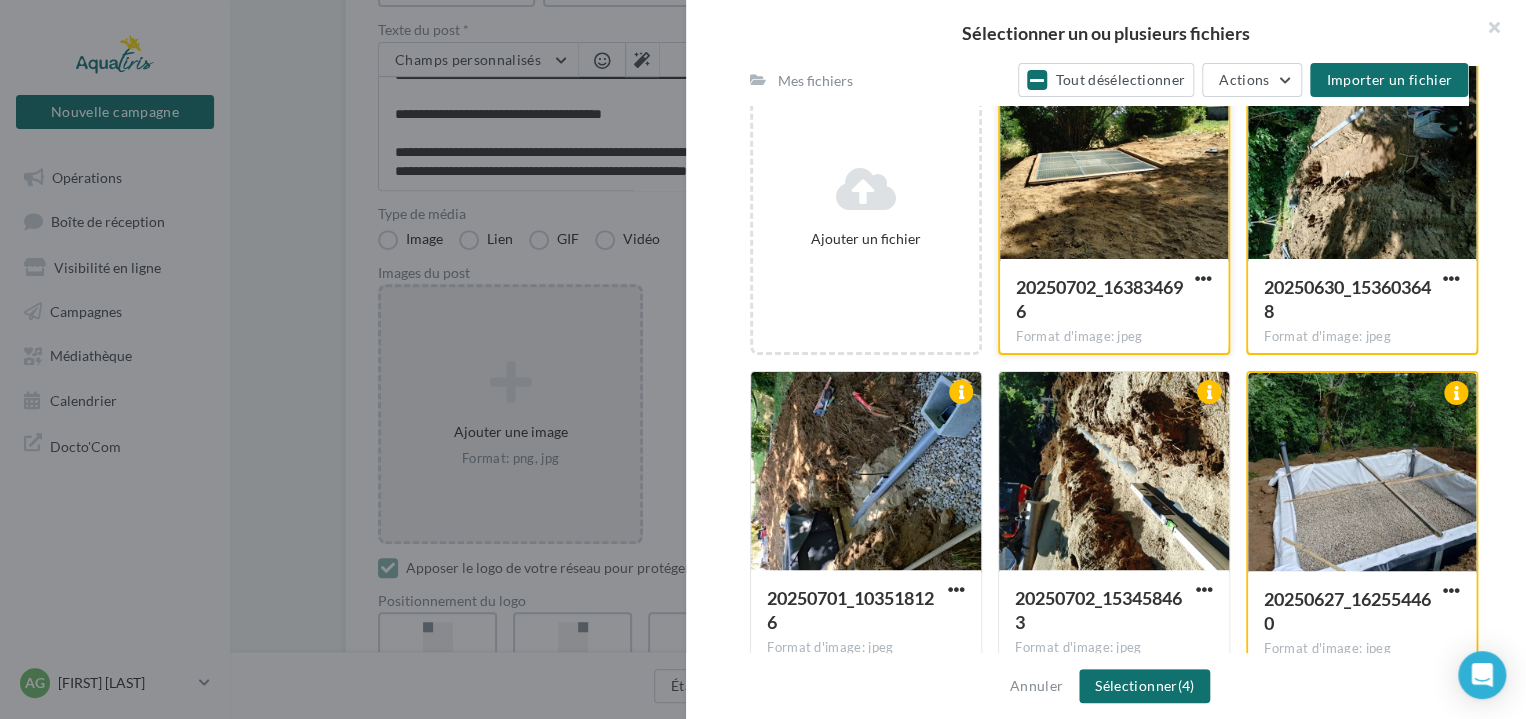 click at bounding box center [1114, 161] 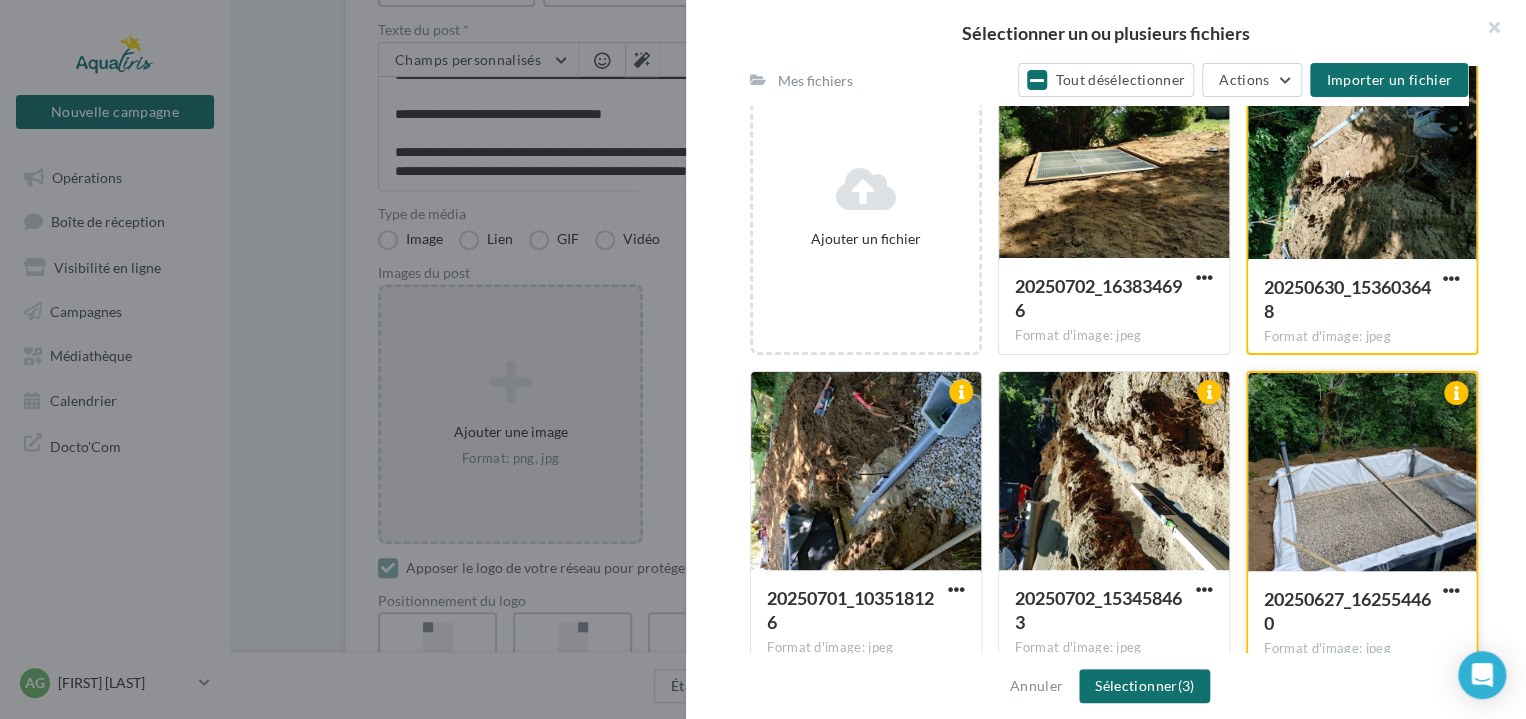click at bounding box center [1362, 473] 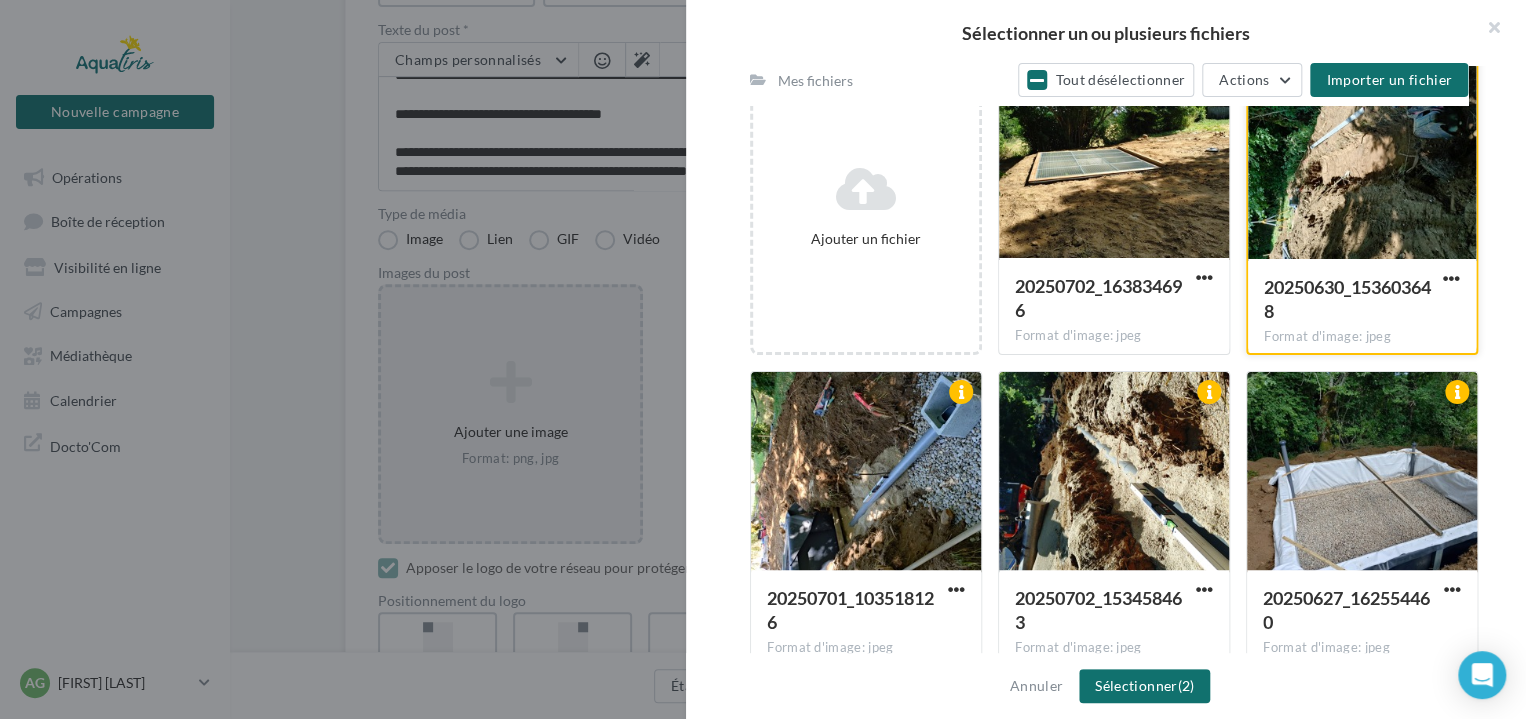 click on "20250630_153603648" at bounding box center [1347, 299] 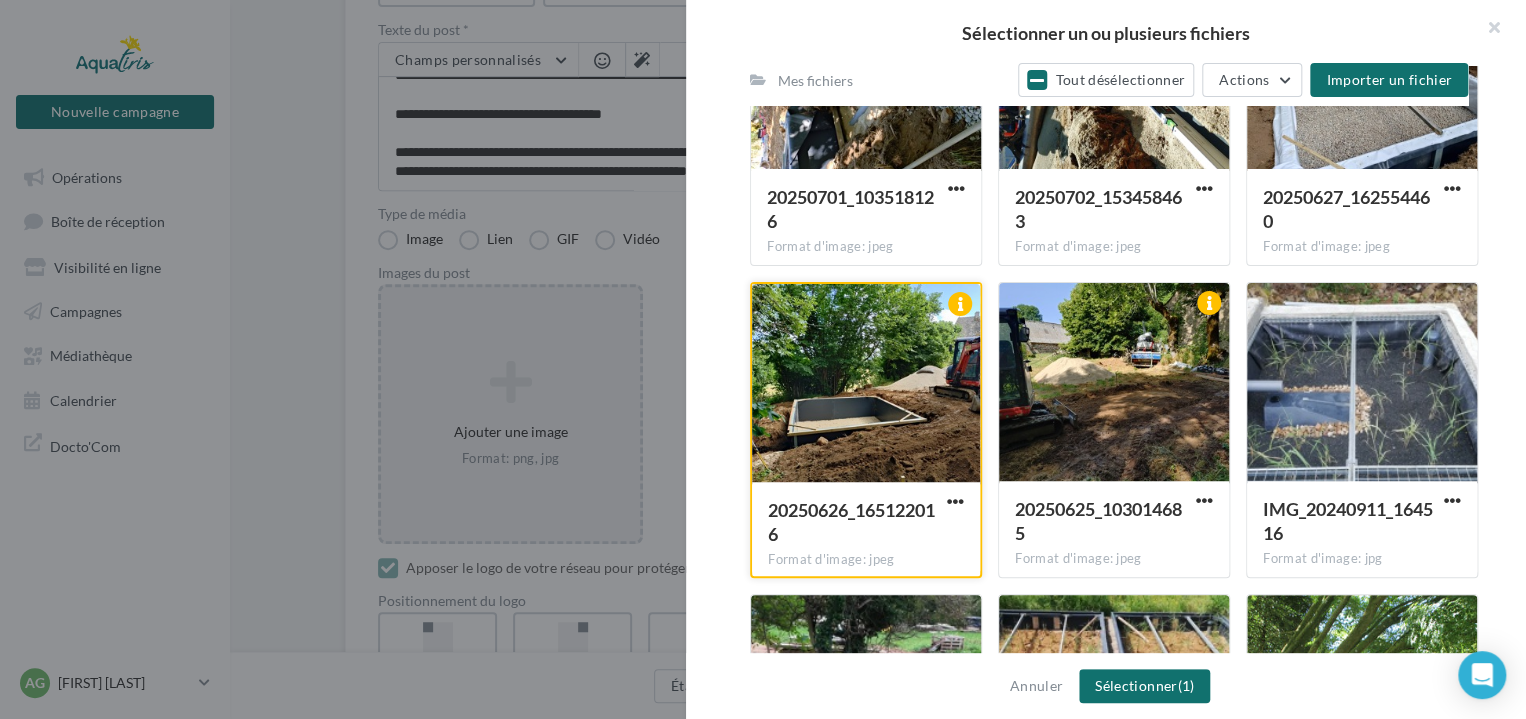 scroll, scrollTop: 800, scrollLeft: 0, axis: vertical 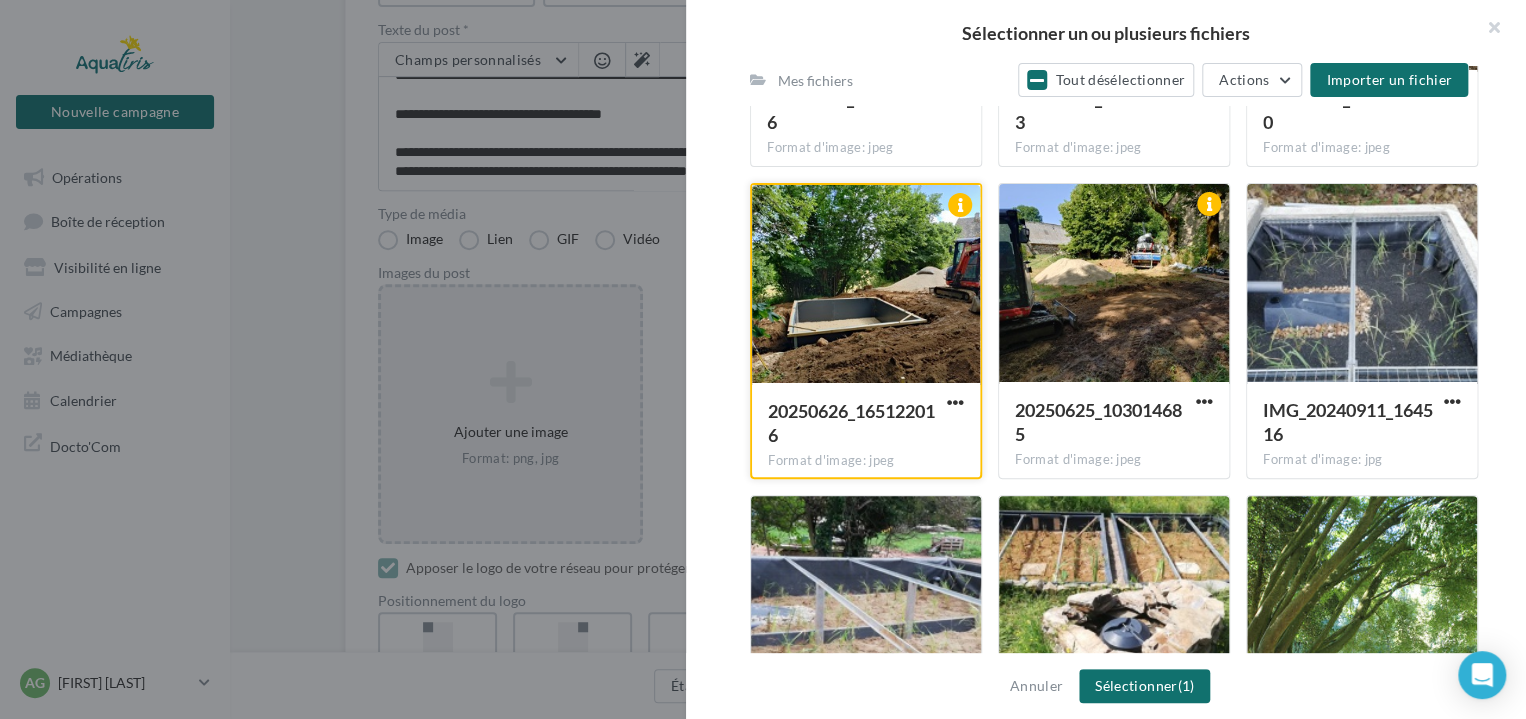 click at bounding box center [866, 285] 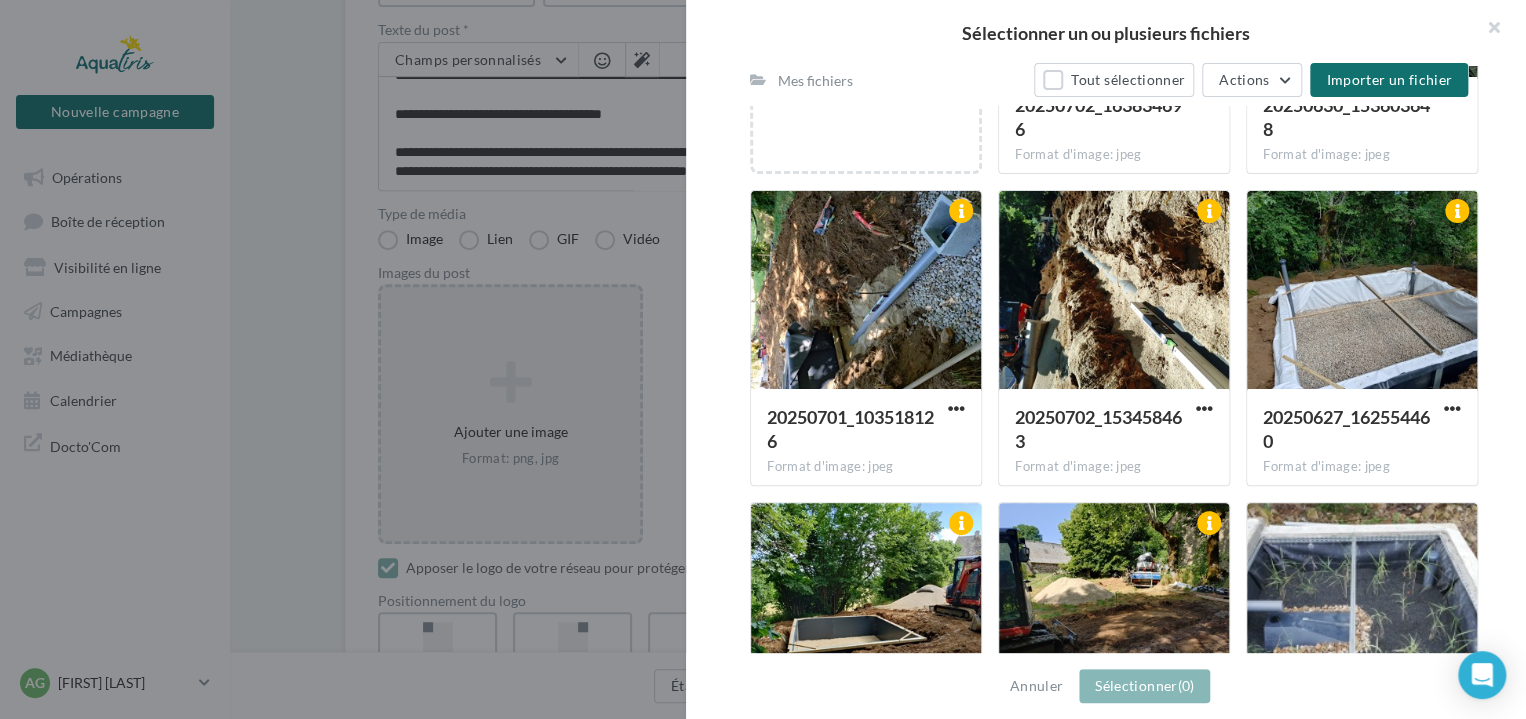 scroll, scrollTop: 200, scrollLeft: 0, axis: vertical 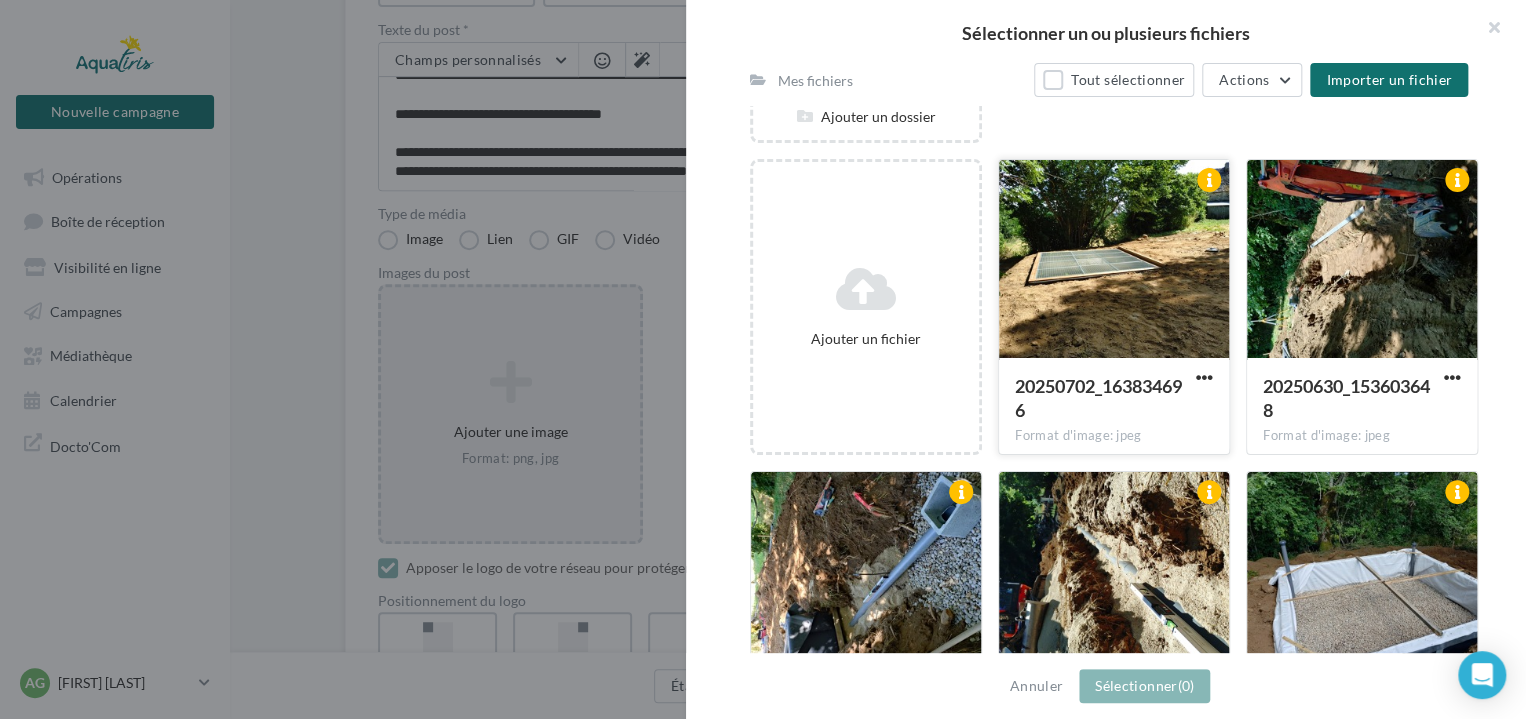 click at bounding box center (1114, 260) 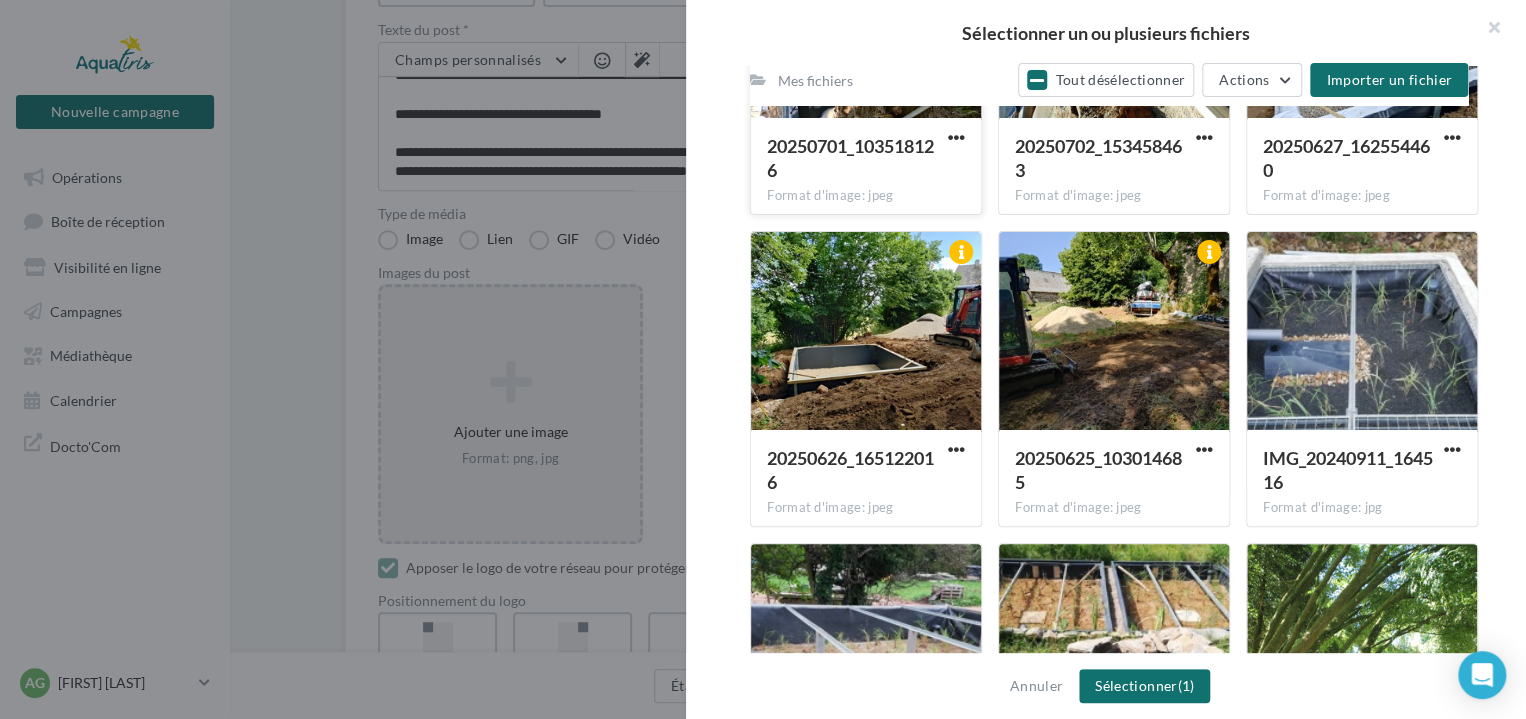 scroll, scrollTop: 800, scrollLeft: 0, axis: vertical 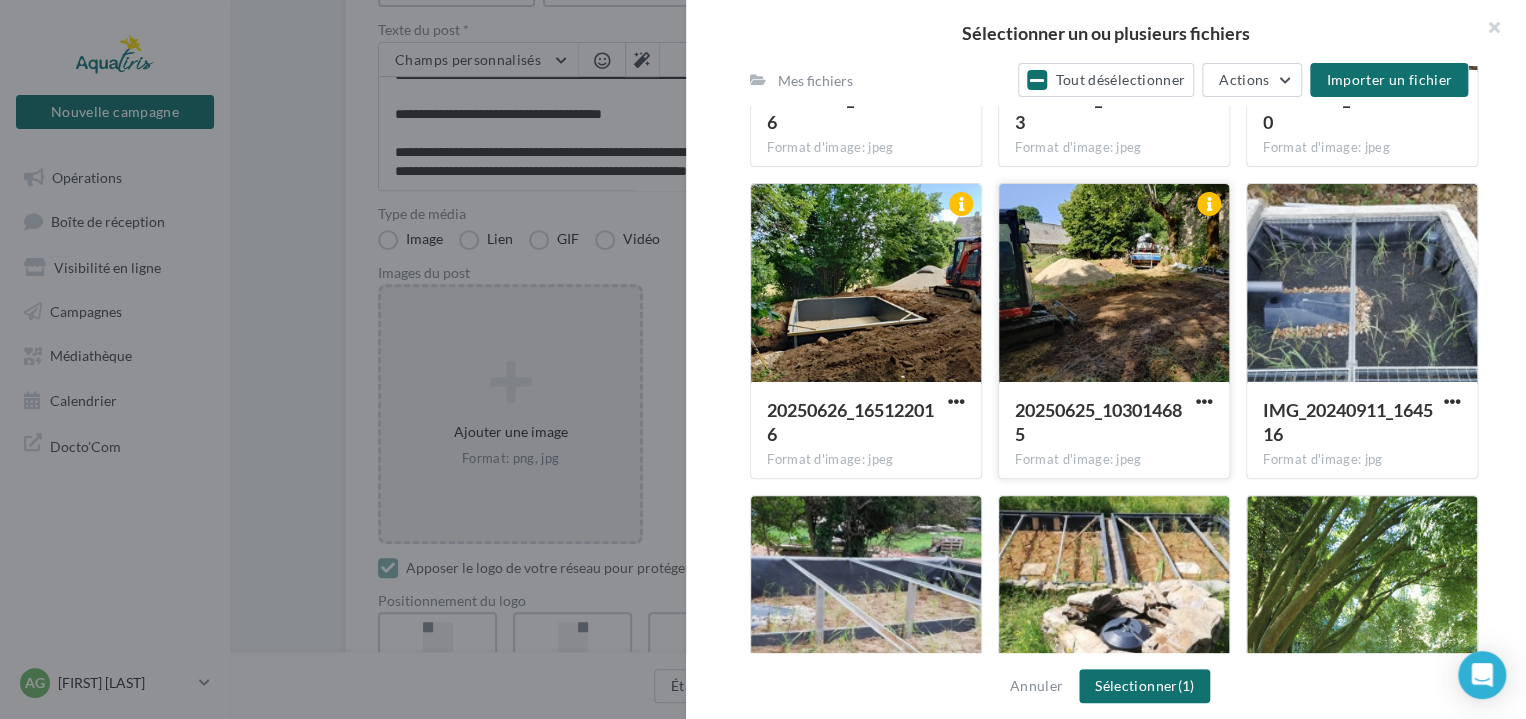 click at bounding box center [1114, 284] 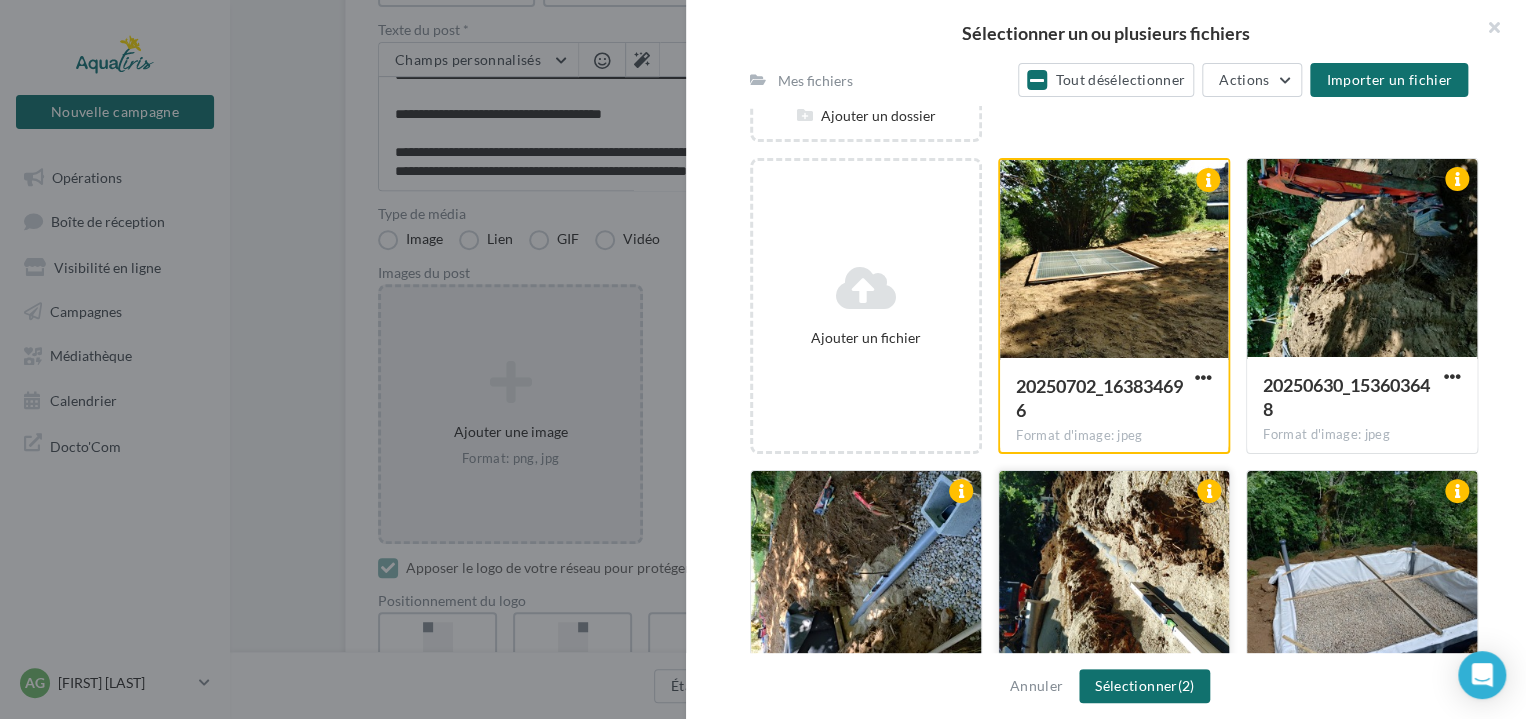 scroll, scrollTop: 200, scrollLeft: 0, axis: vertical 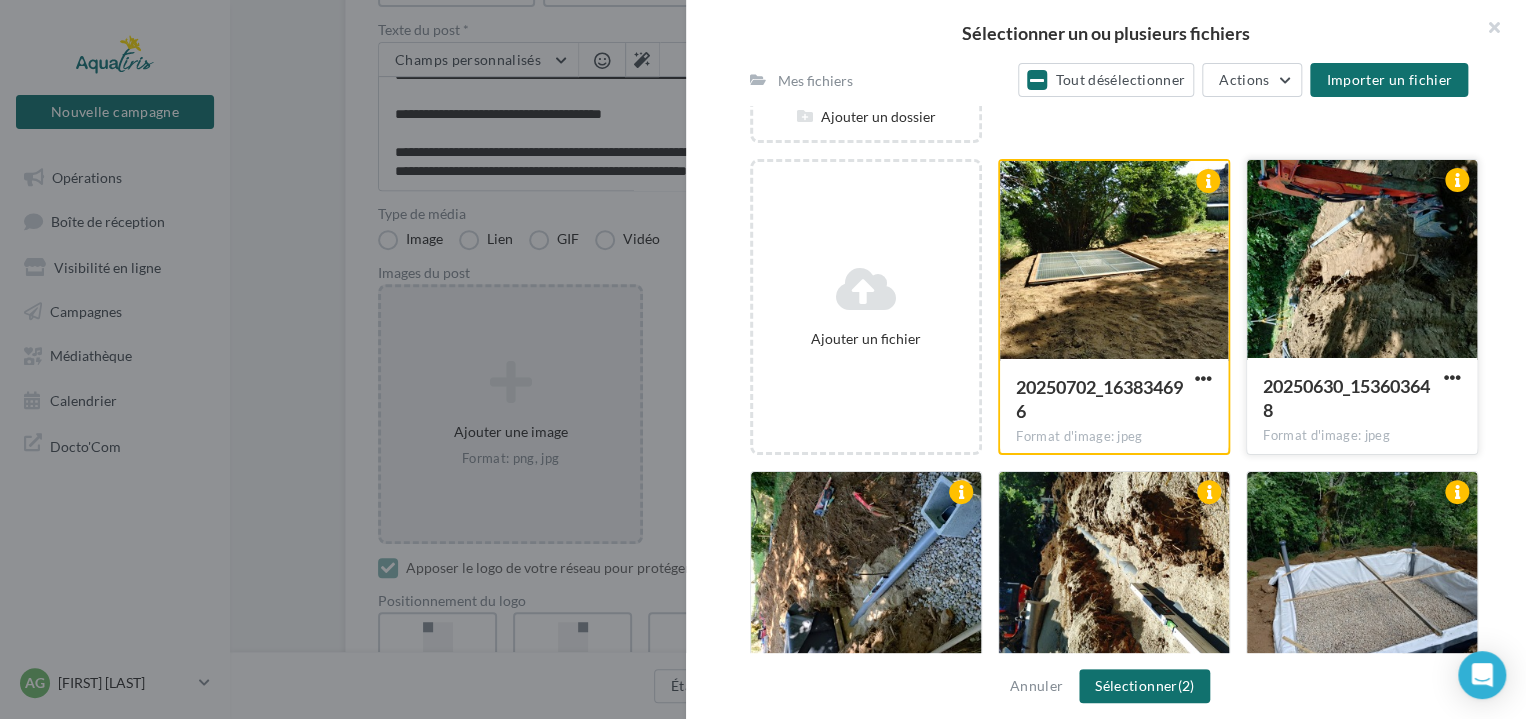 click at bounding box center (1362, 260) 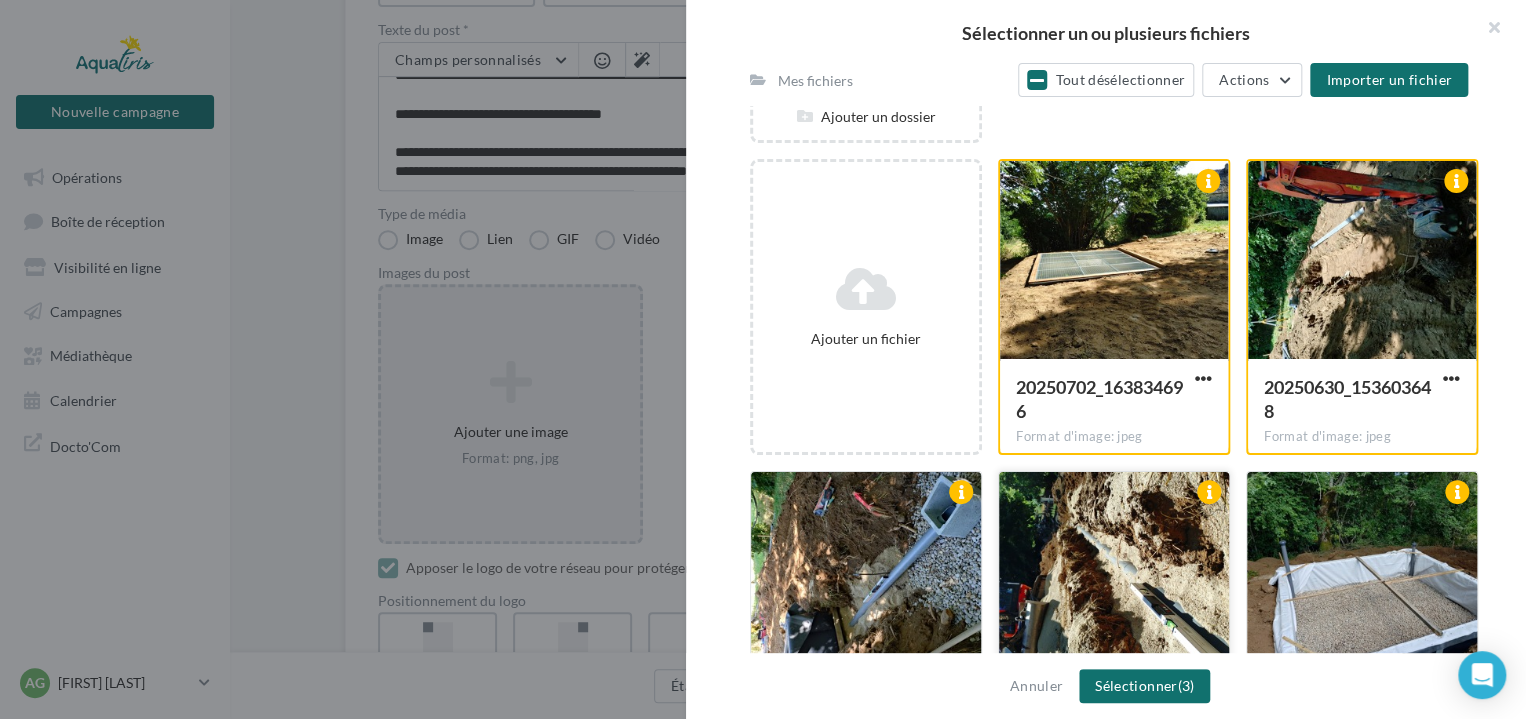 click at bounding box center (1114, 572) 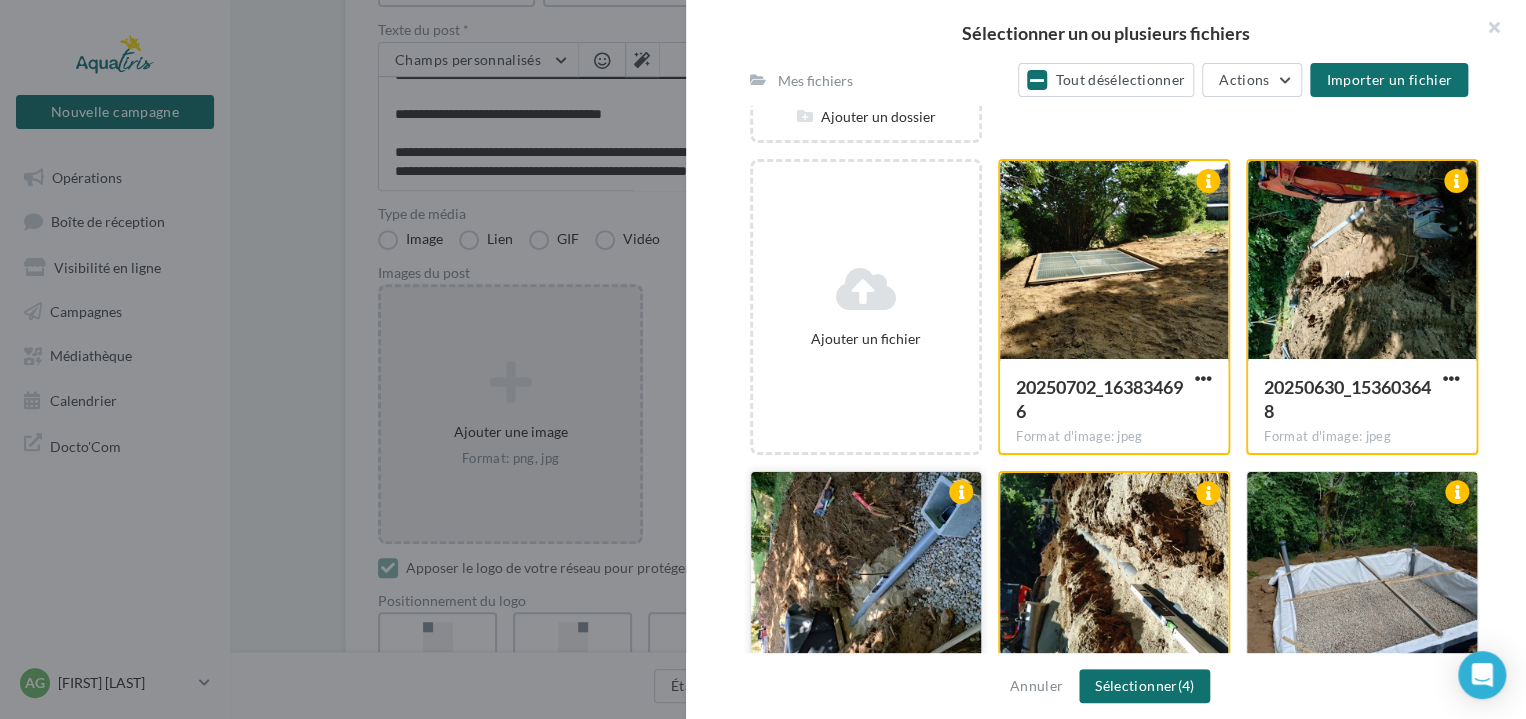 click at bounding box center [866, 572] 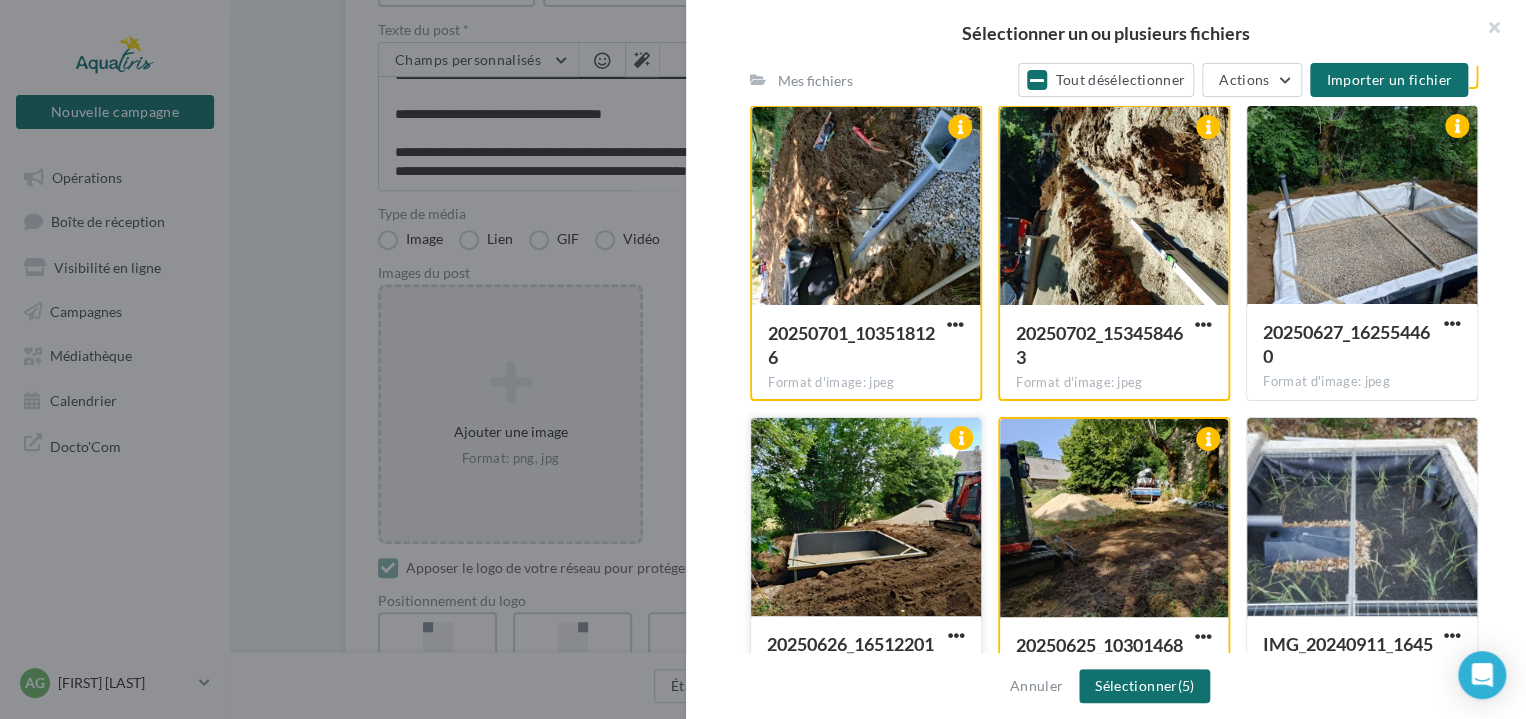 scroll, scrollTop: 600, scrollLeft: 0, axis: vertical 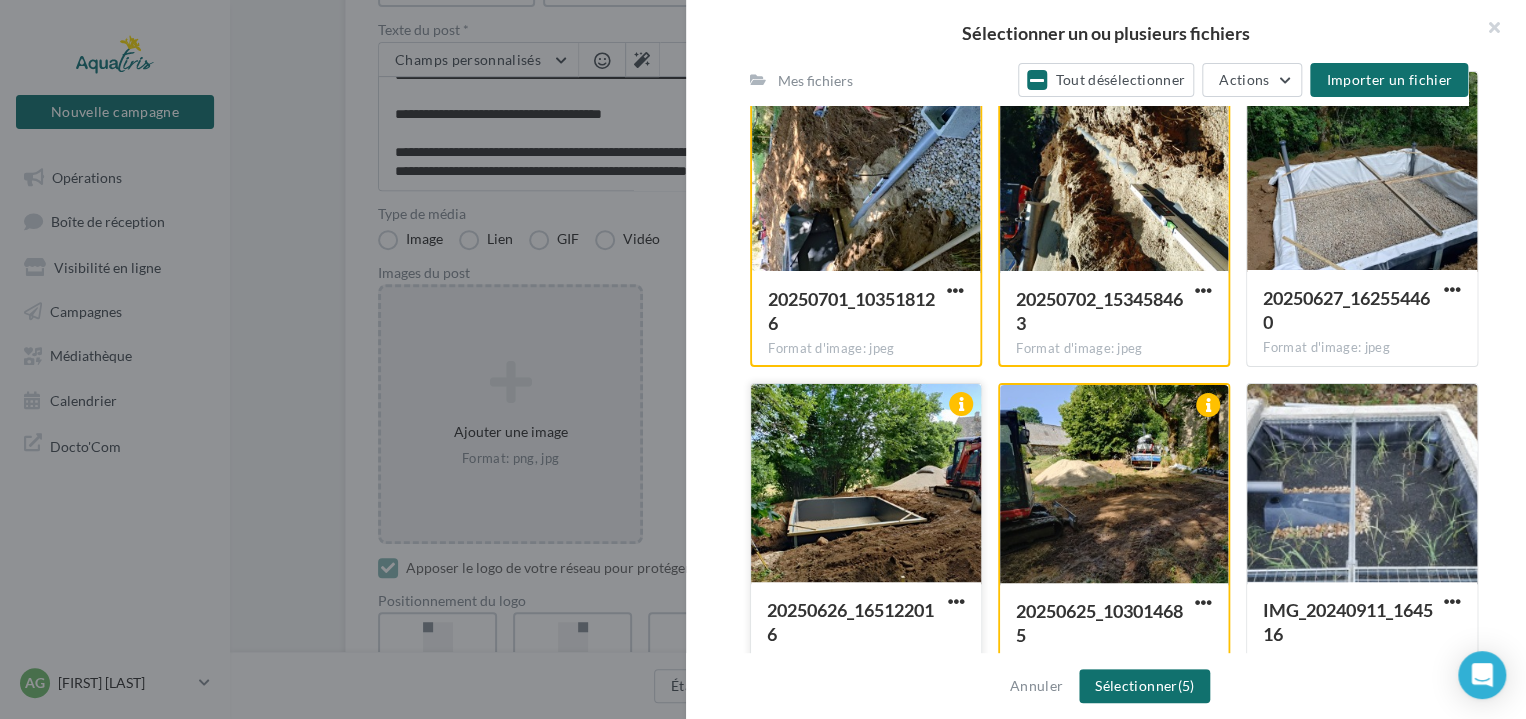 click at bounding box center (866, 484) 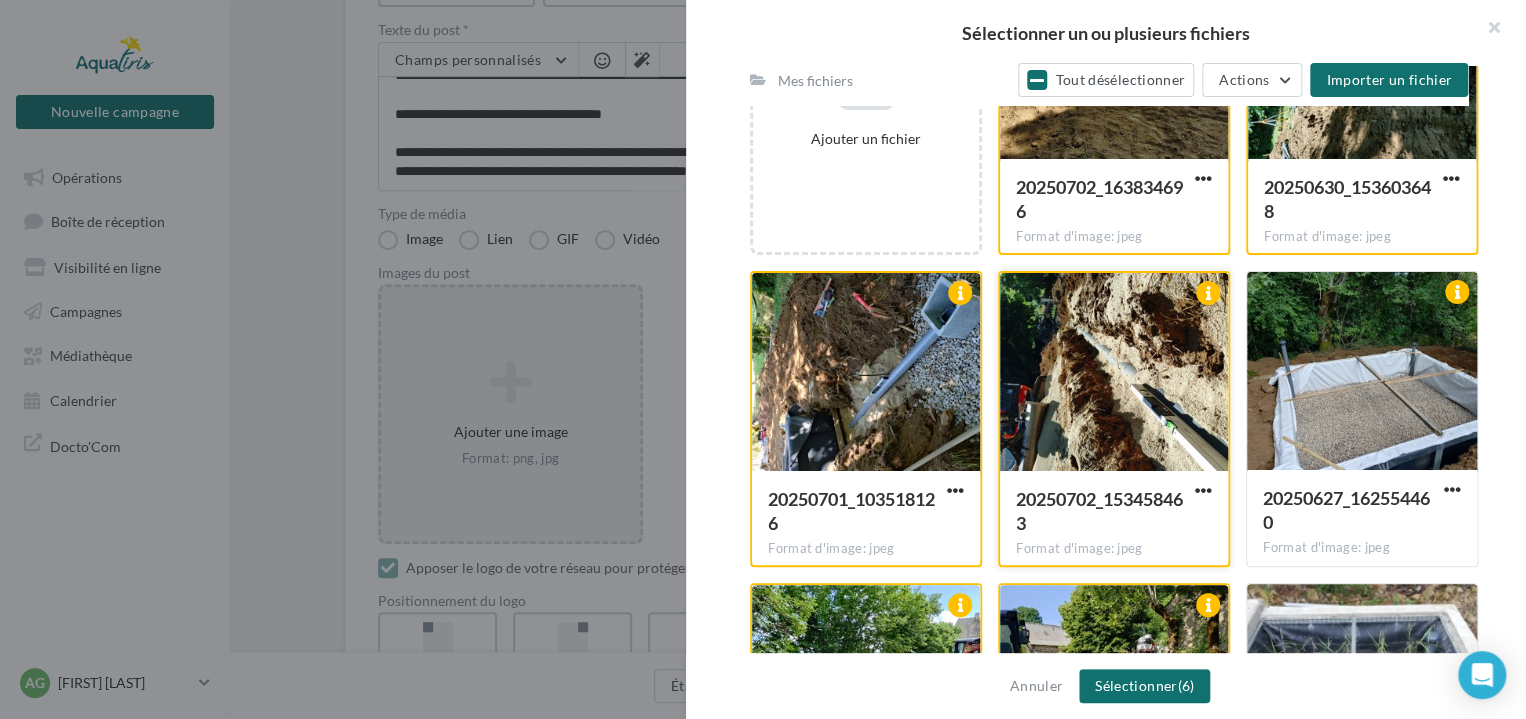 scroll, scrollTop: 600, scrollLeft: 0, axis: vertical 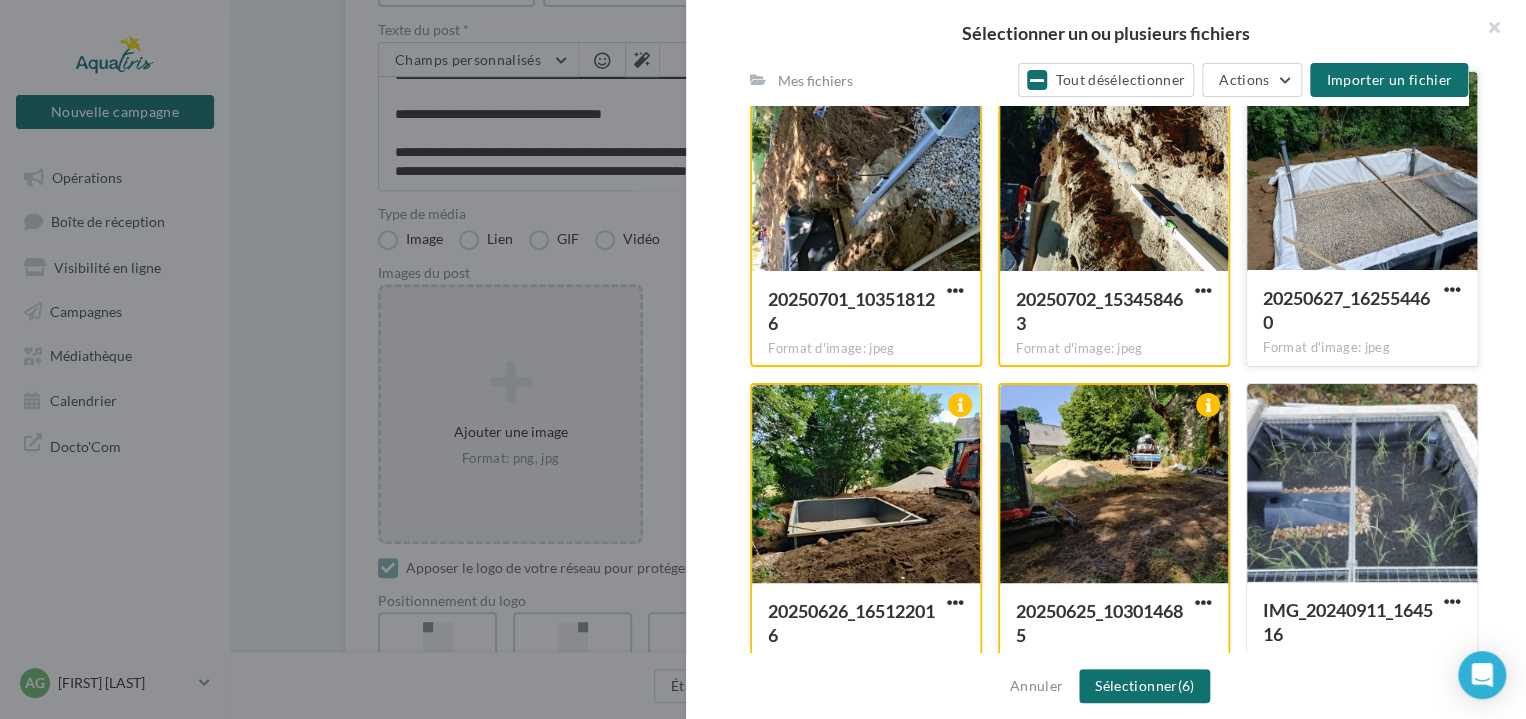 click at bounding box center (1362, 172) 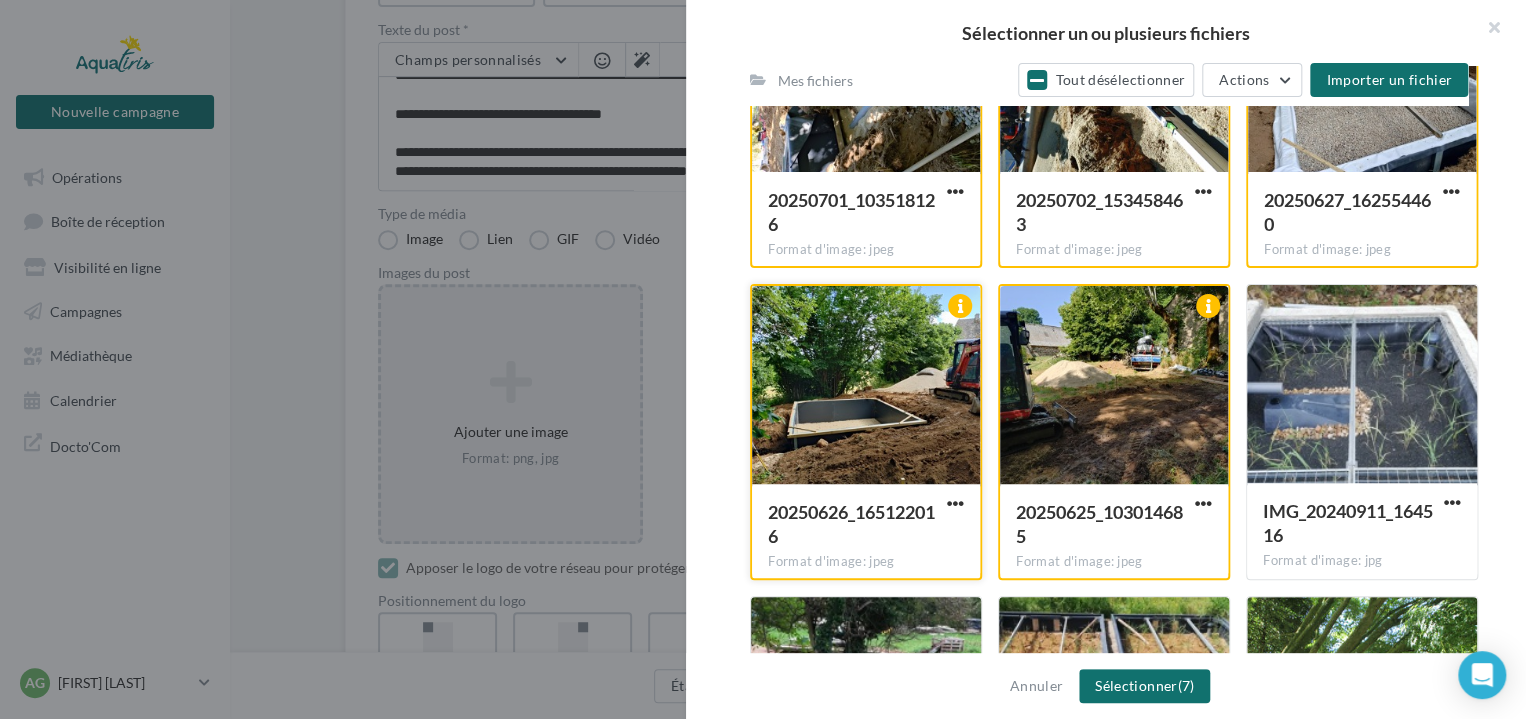 scroll, scrollTop: 700, scrollLeft: 0, axis: vertical 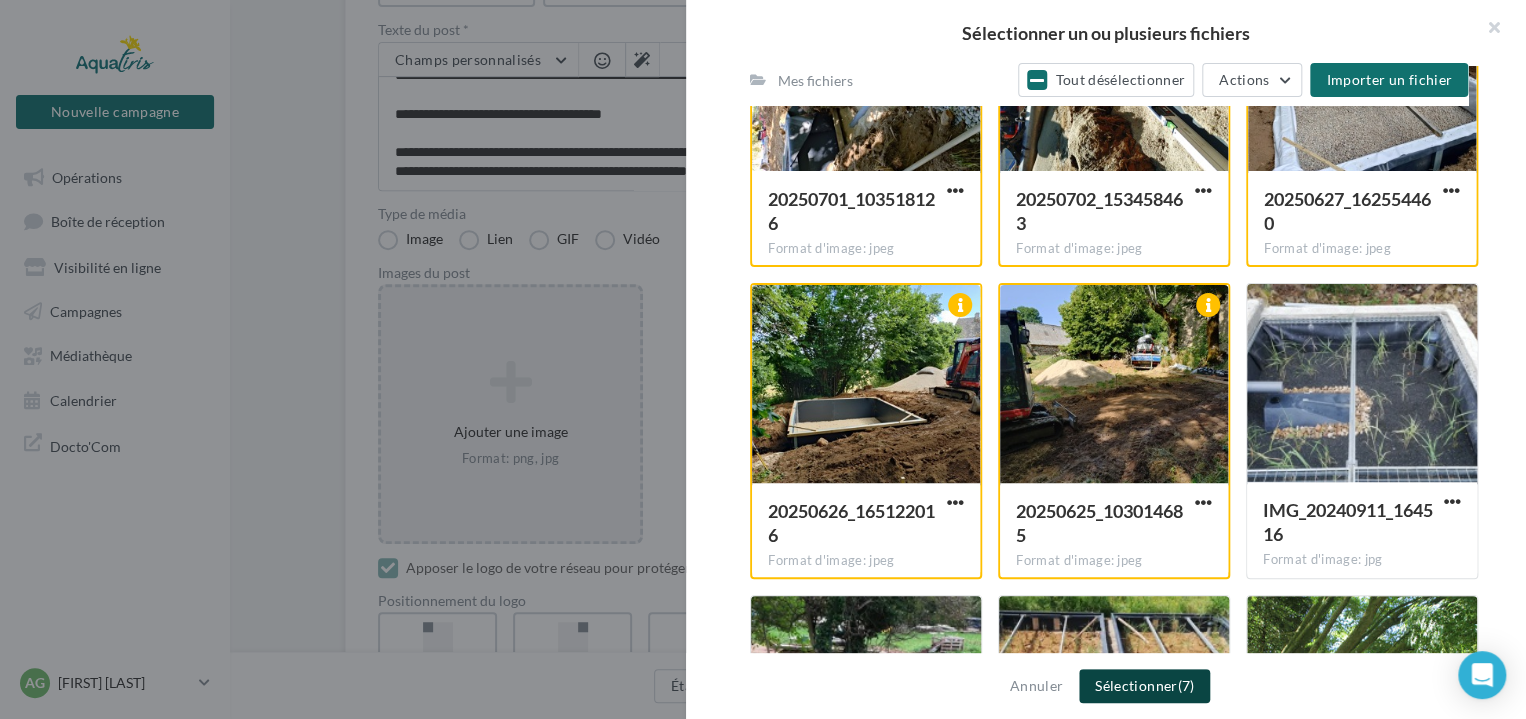 click on "Sélectionner   (7)" at bounding box center [1144, 686] 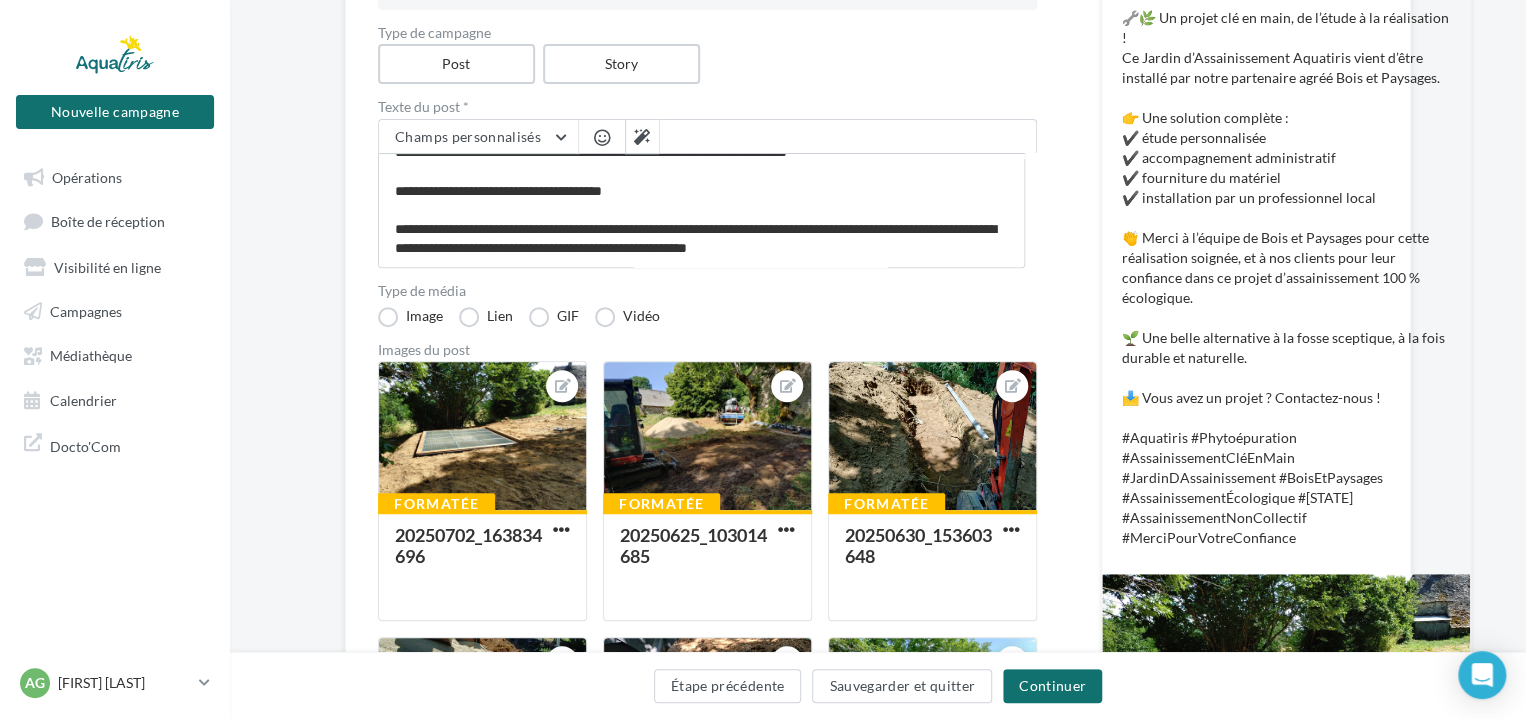 scroll, scrollTop: 200, scrollLeft: 0, axis: vertical 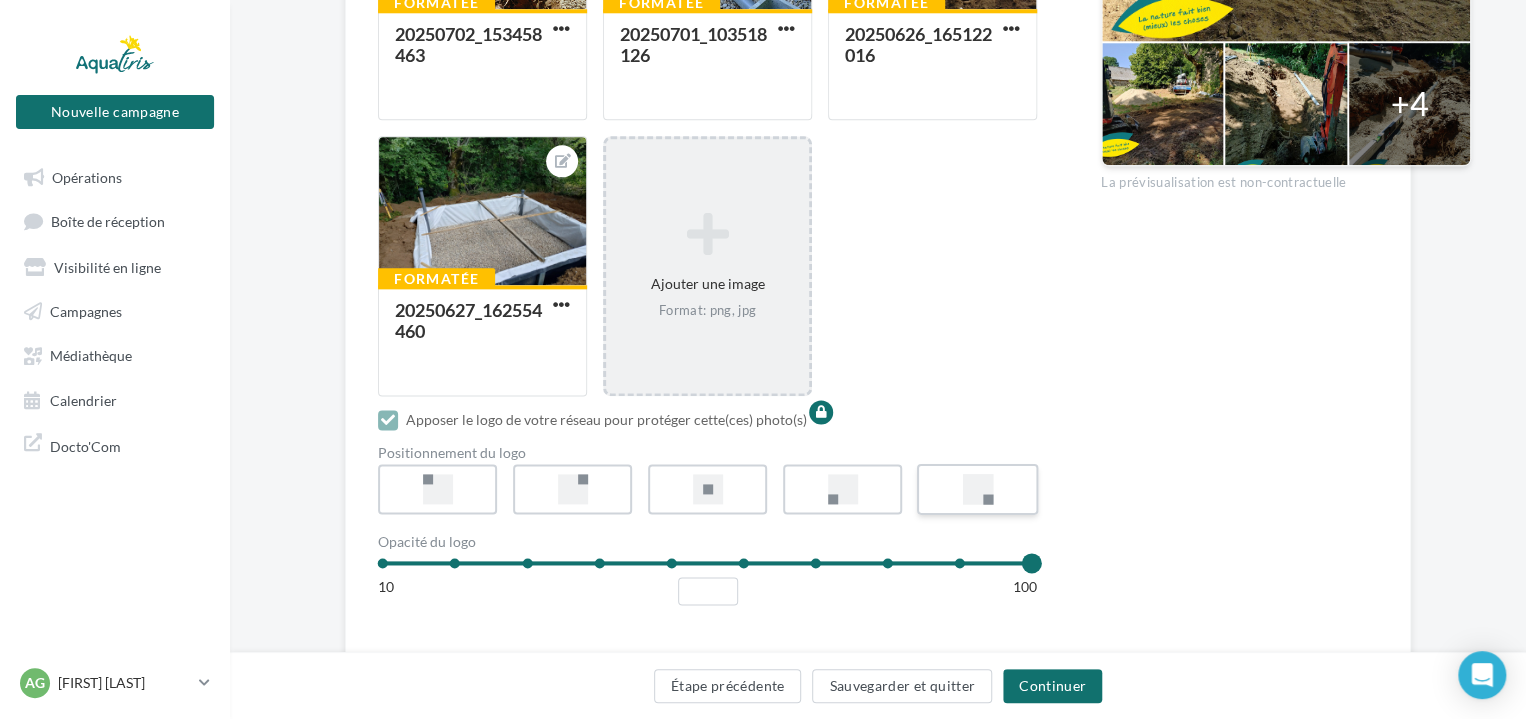click at bounding box center (977, 489) 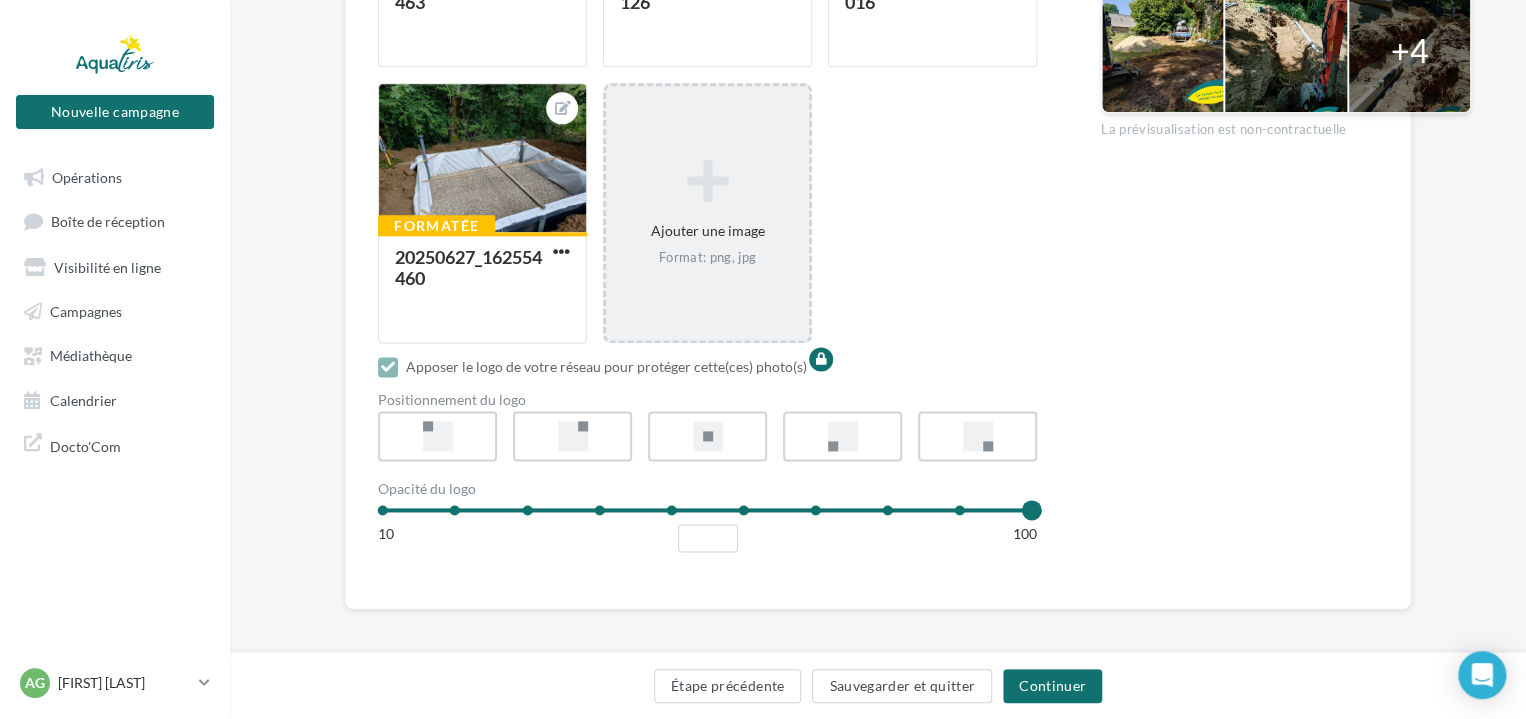 scroll, scrollTop: 1160, scrollLeft: 0, axis: vertical 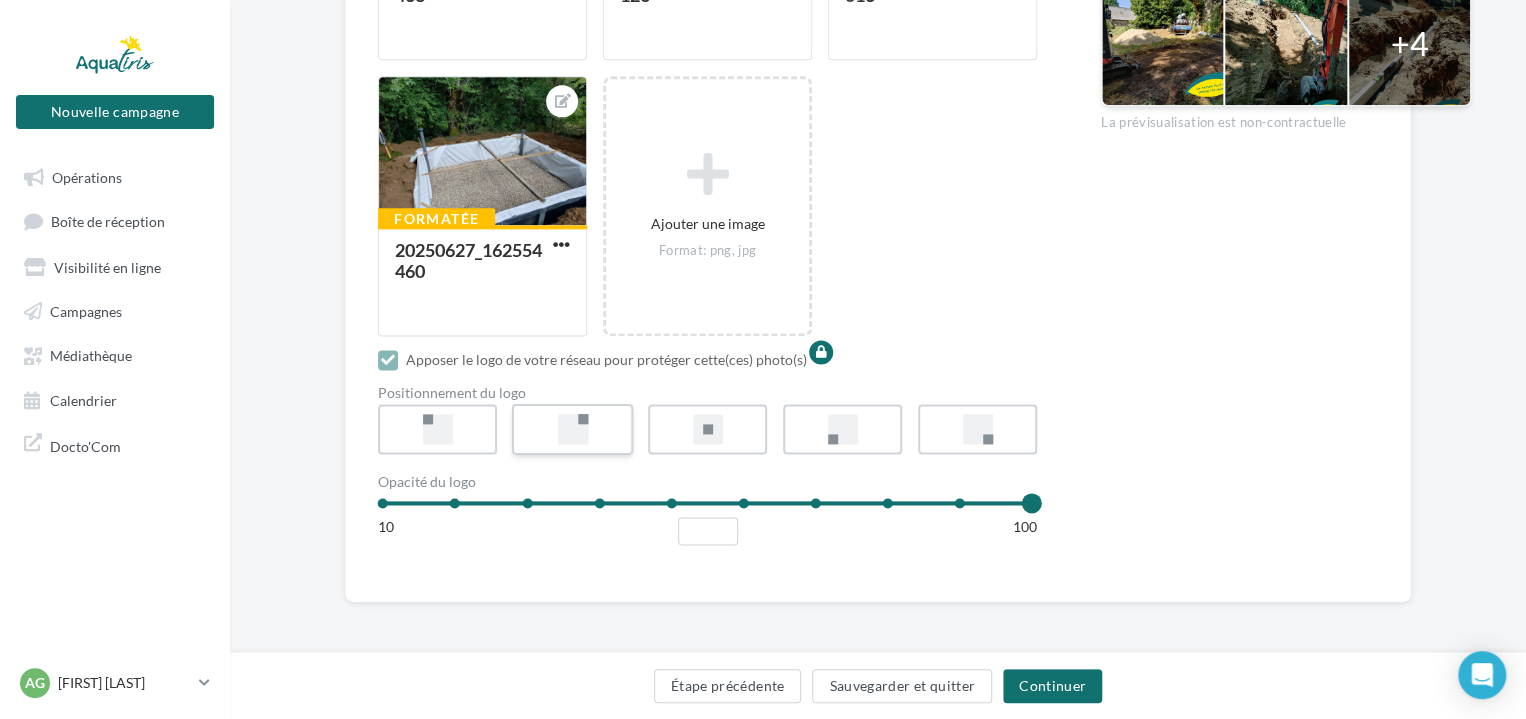 click at bounding box center (572, 429) 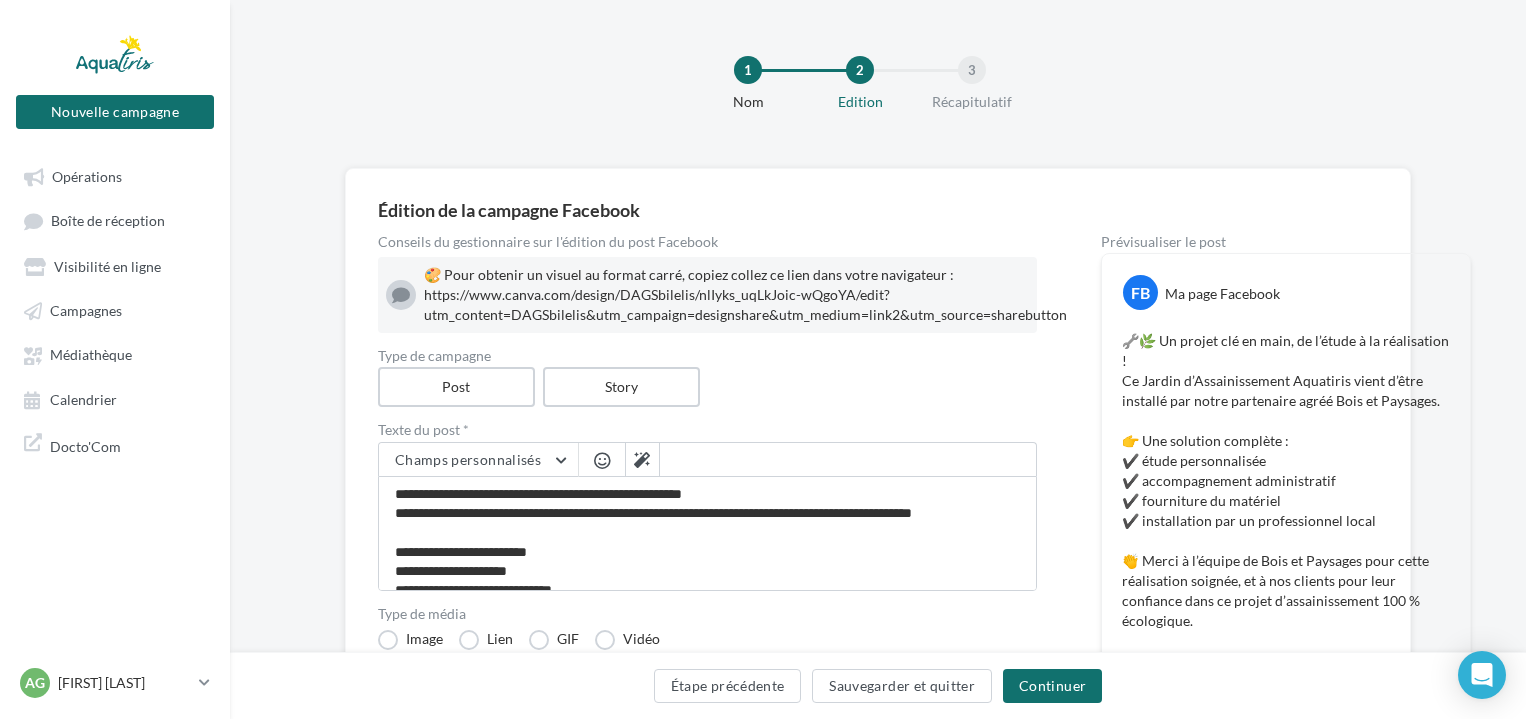 scroll, scrollTop: 760, scrollLeft: 0, axis: vertical 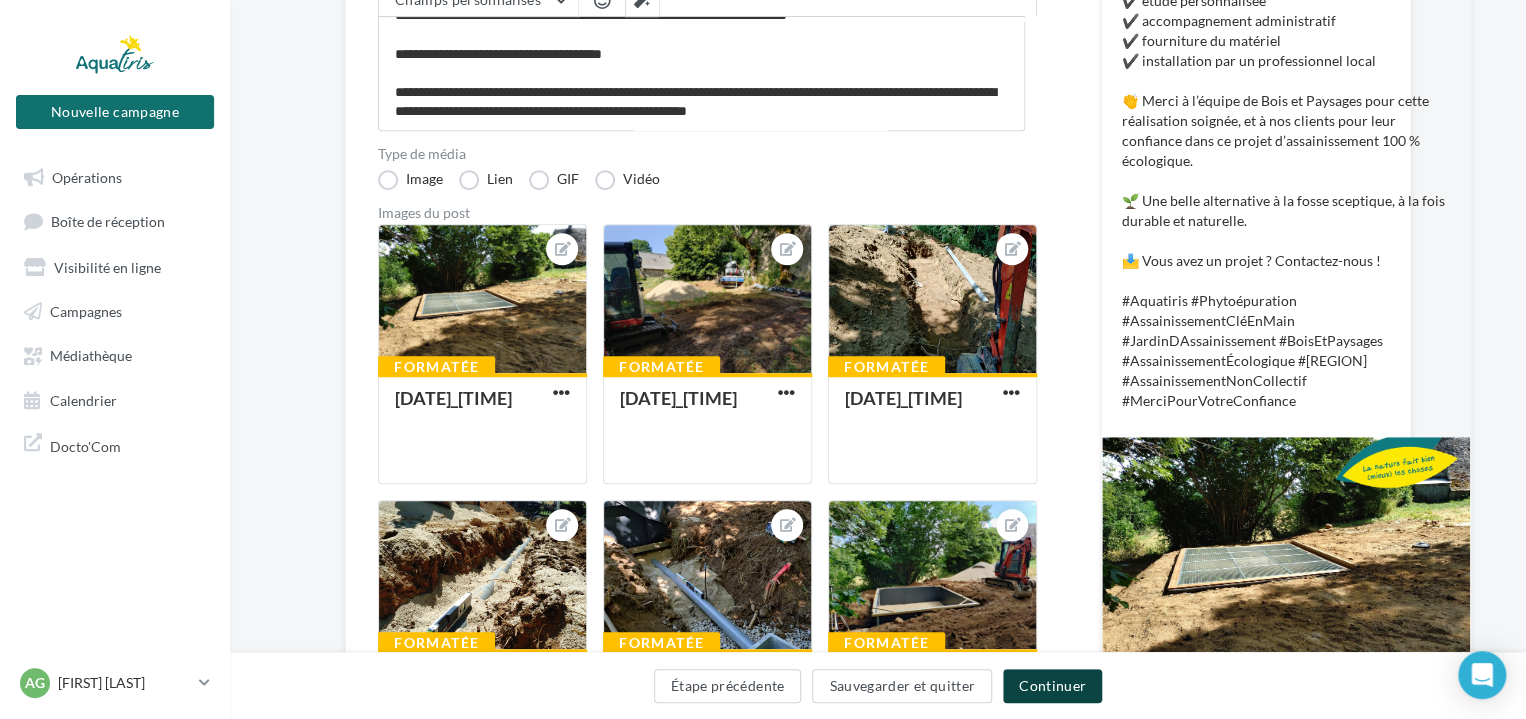 click on "Continuer" at bounding box center [1052, 686] 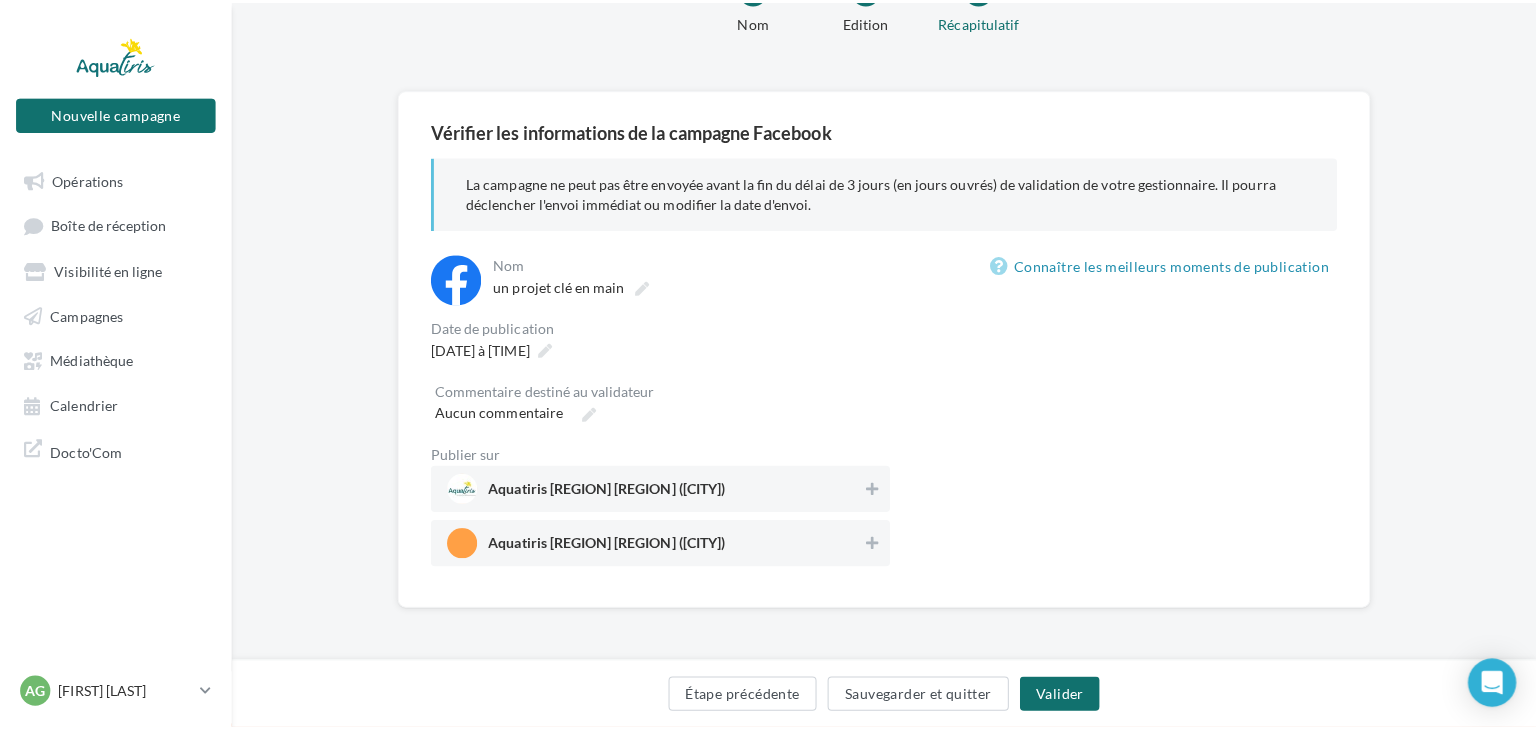 scroll, scrollTop: 190, scrollLeft: 0, axis: vertical 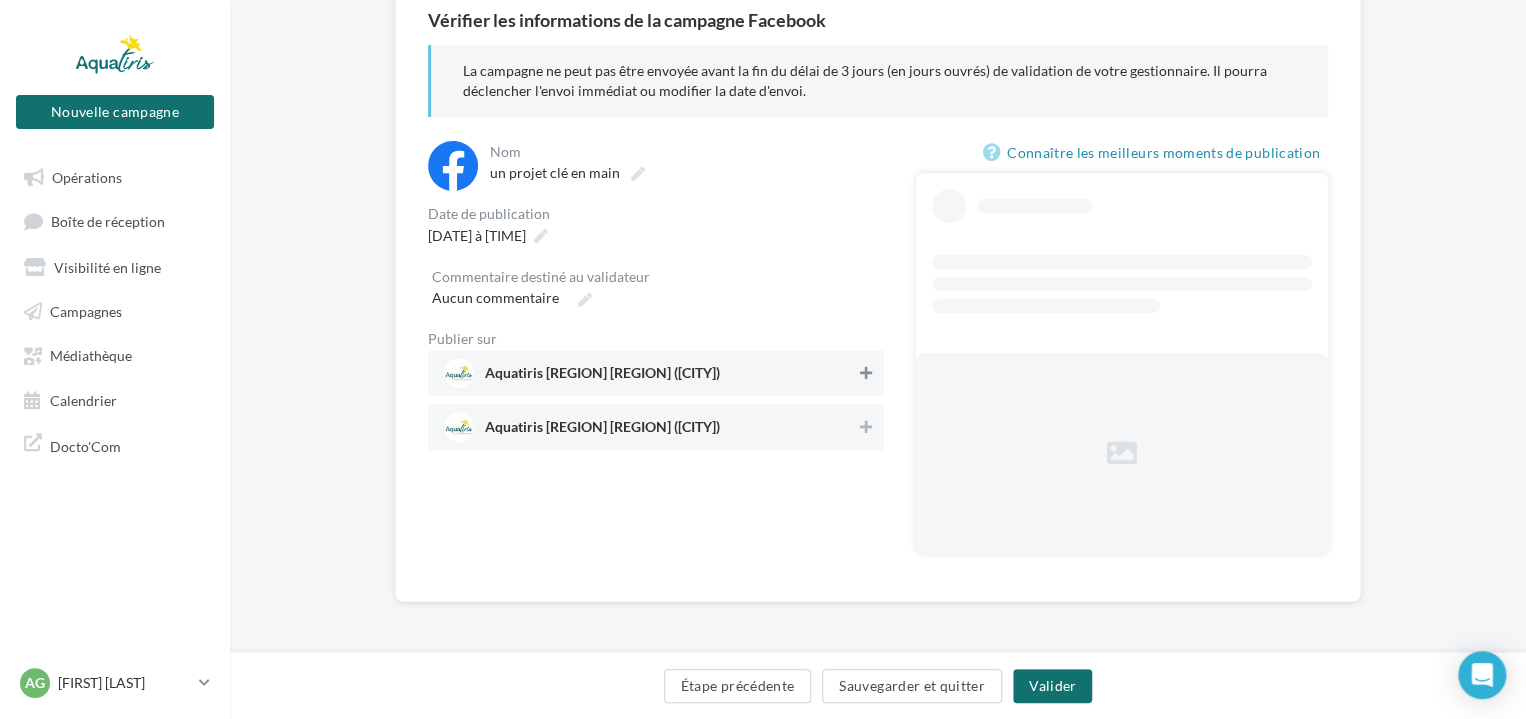 click at bounding box center (866, 373) 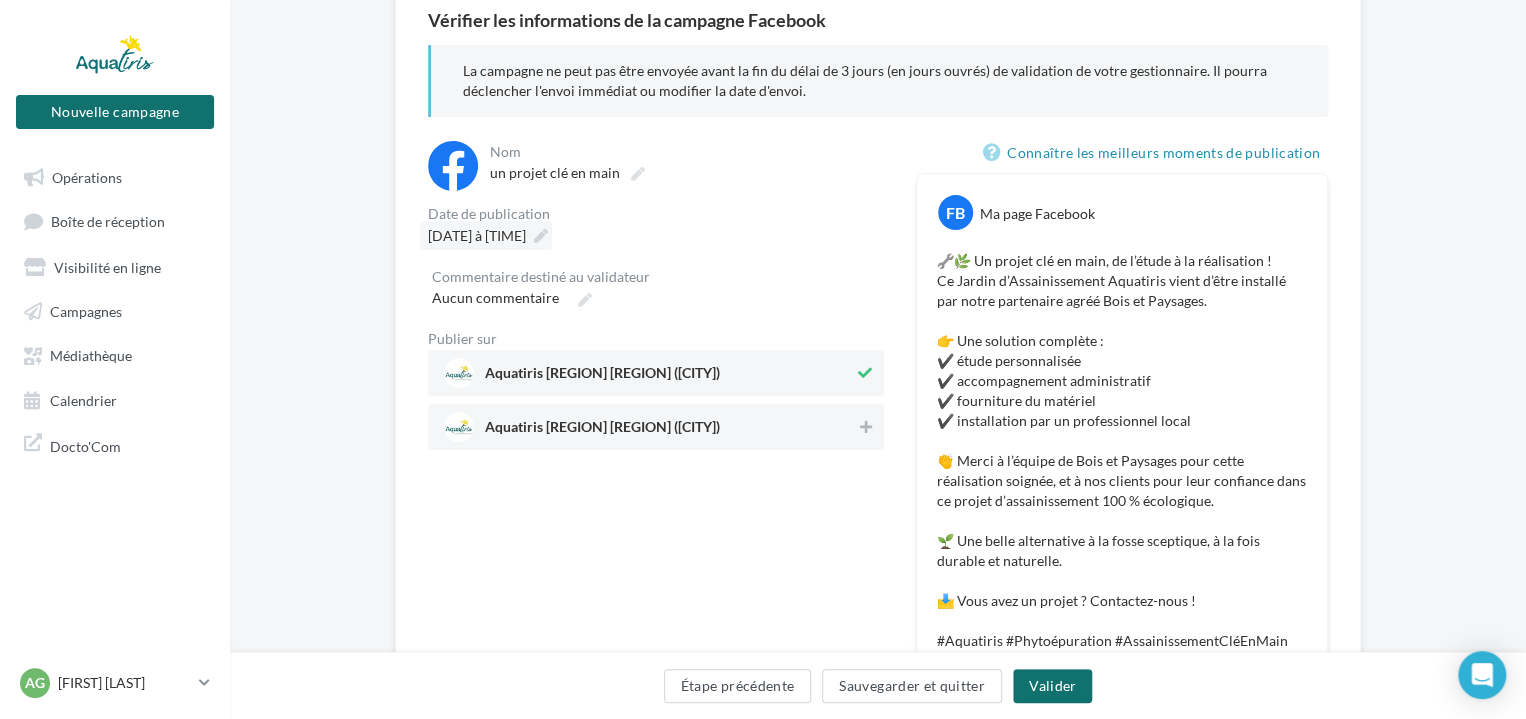 click on "01/08/2025 à 11:12" at bounding box center (477, 235) 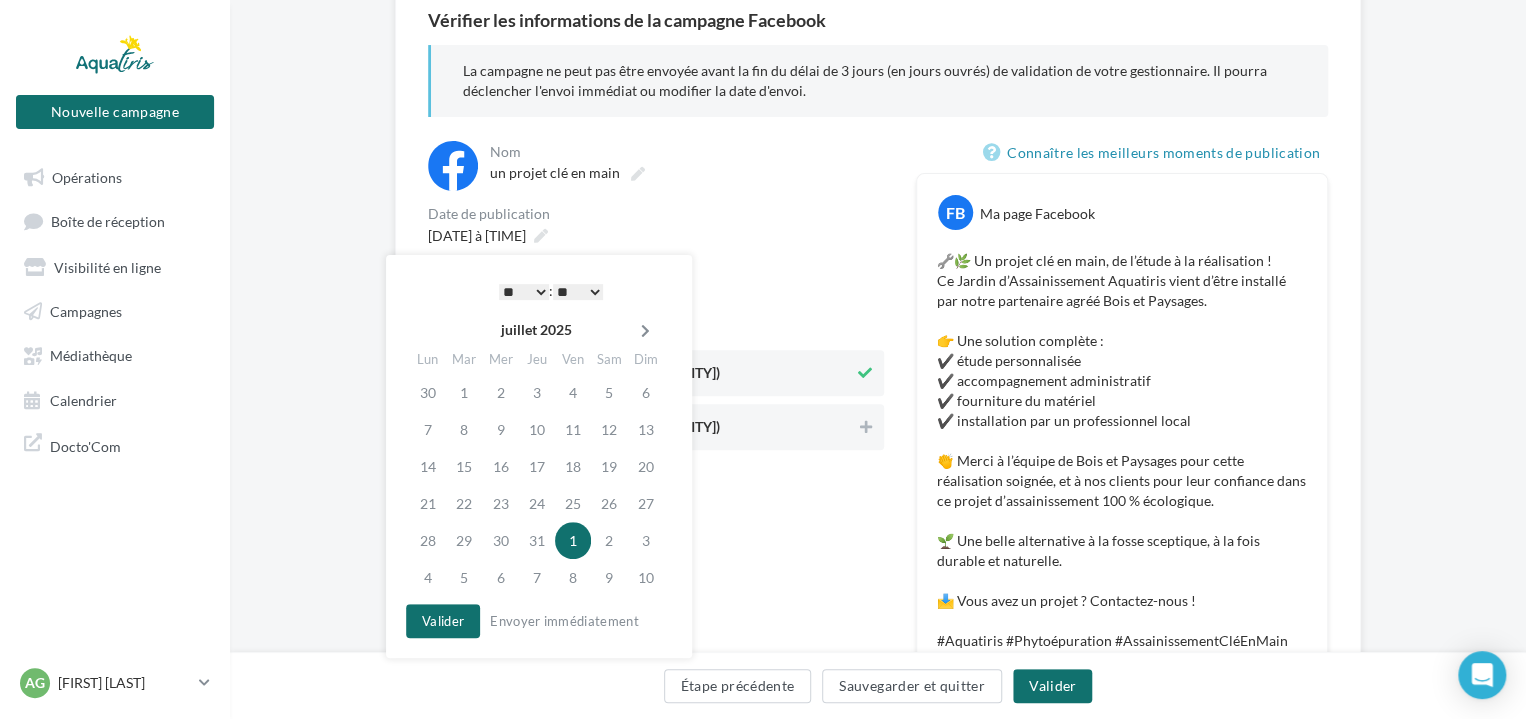 click at bounding box center (645, 331) 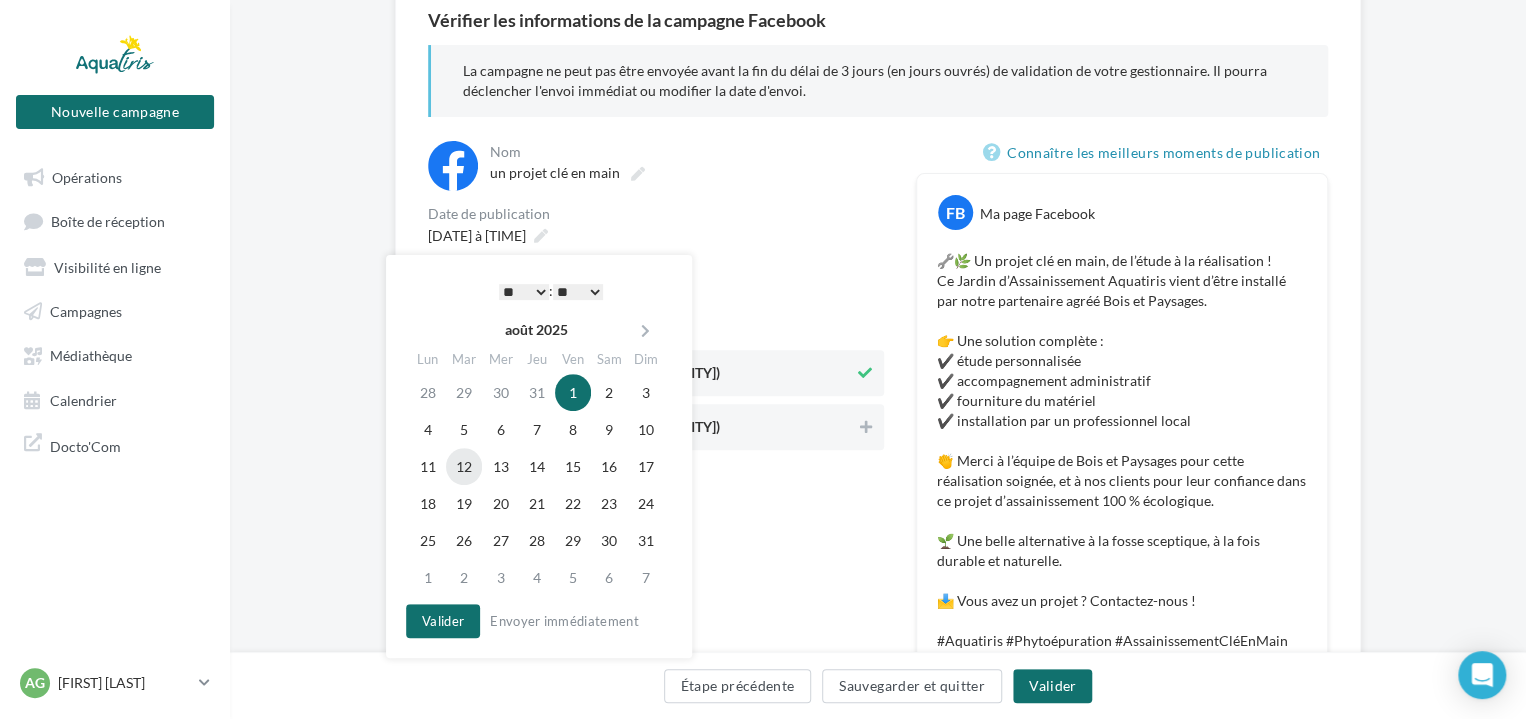 click on "12" at bounding box center [464, 466] 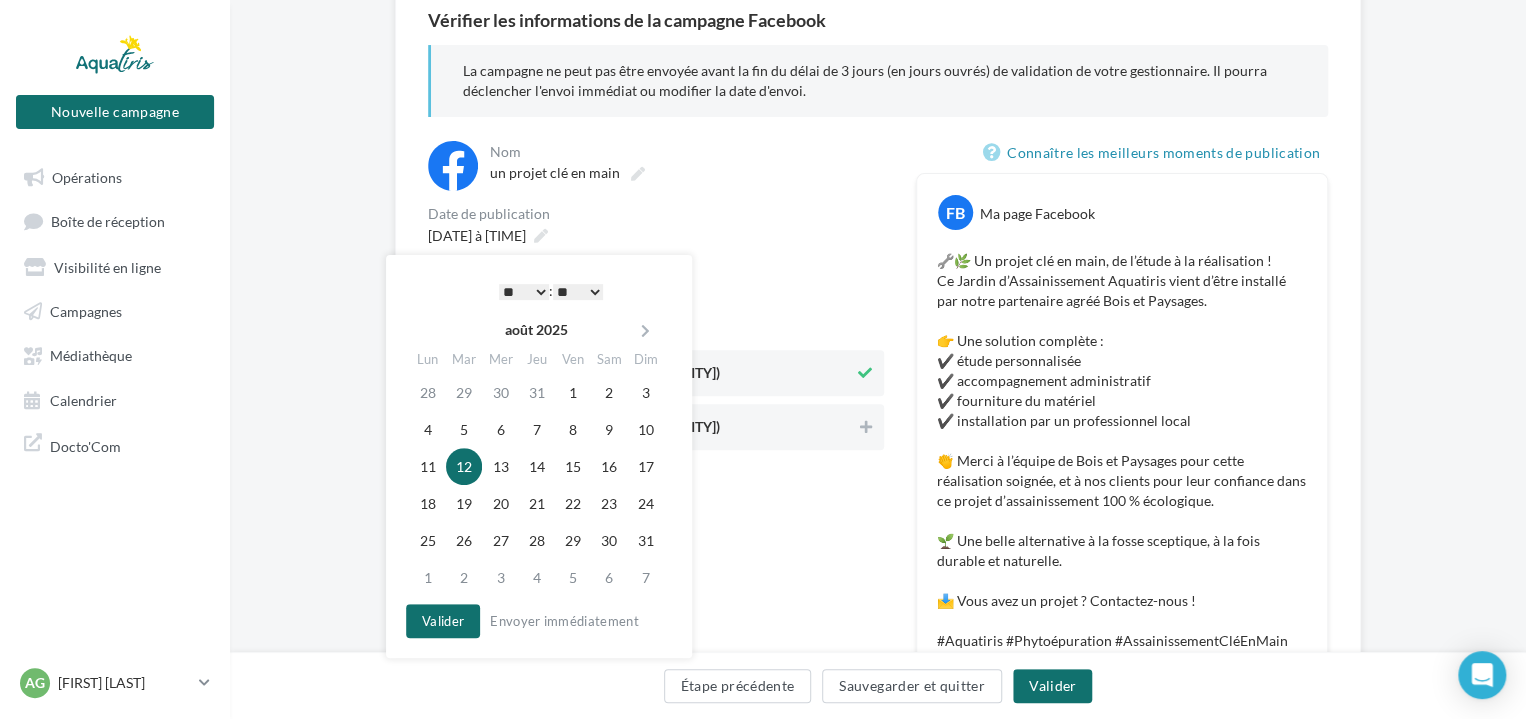 click on "* * * * * * * * * * ** ** ** ** ** ** ** ** ** ** ** ** ** **" at bounding box center [524, 292] 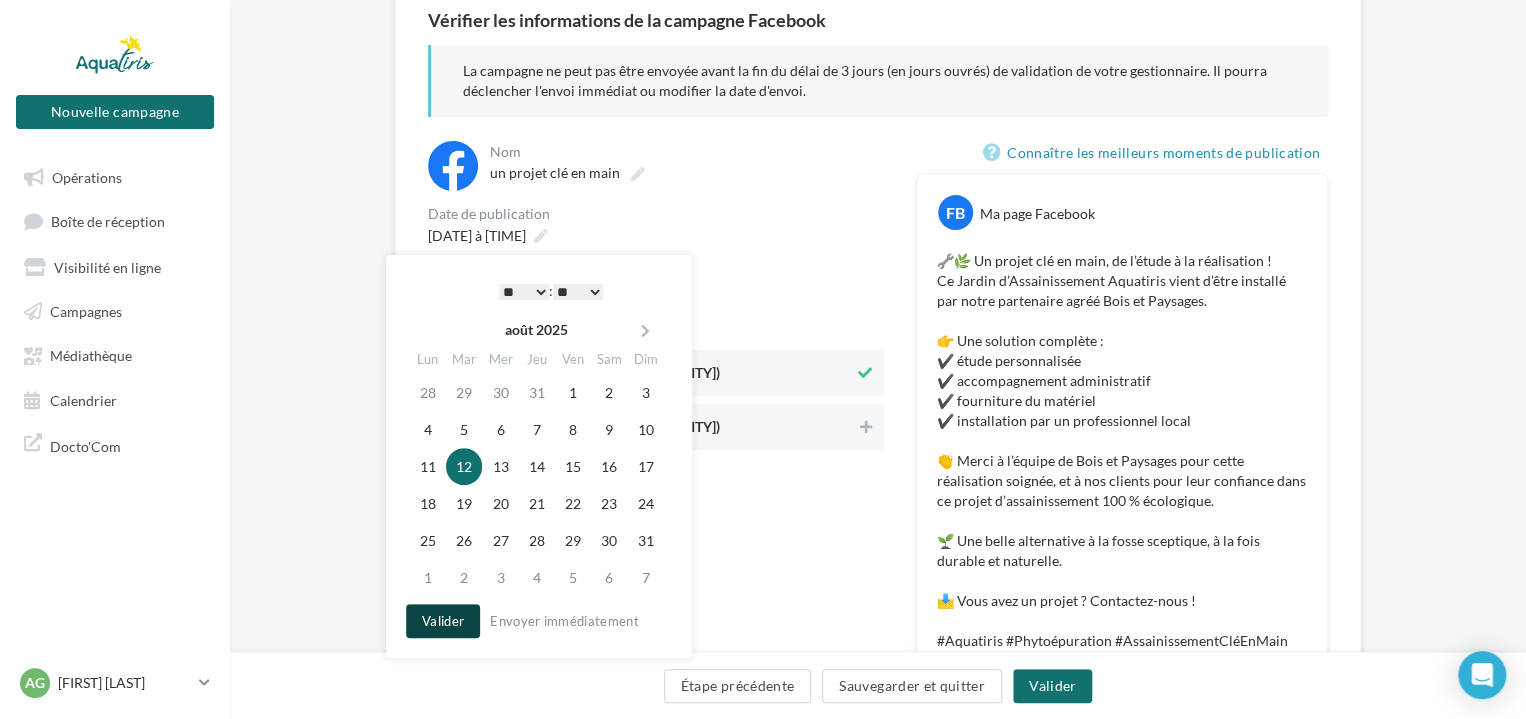 click on "Valider" at bounding box center (443, 621) 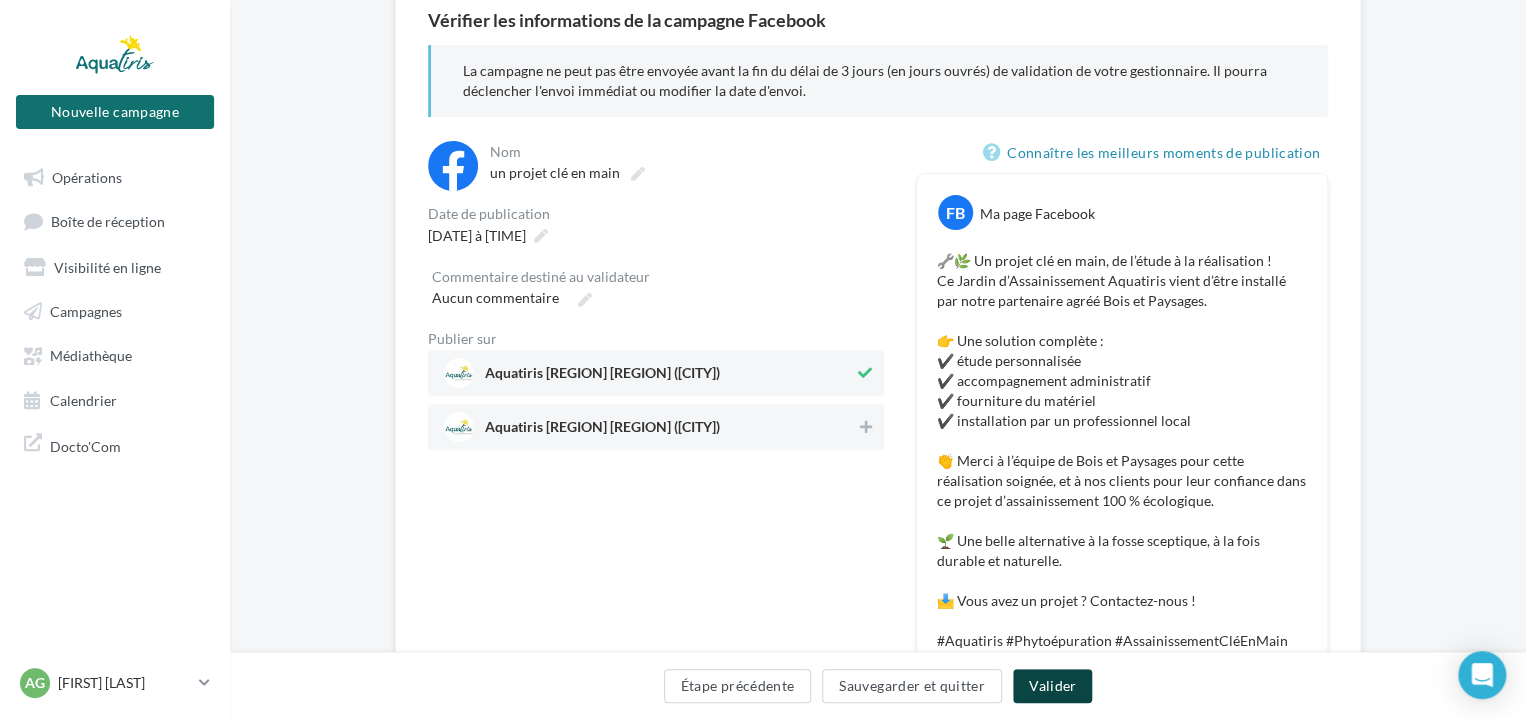 click on "Valider" at bounding box center [1052, 686] 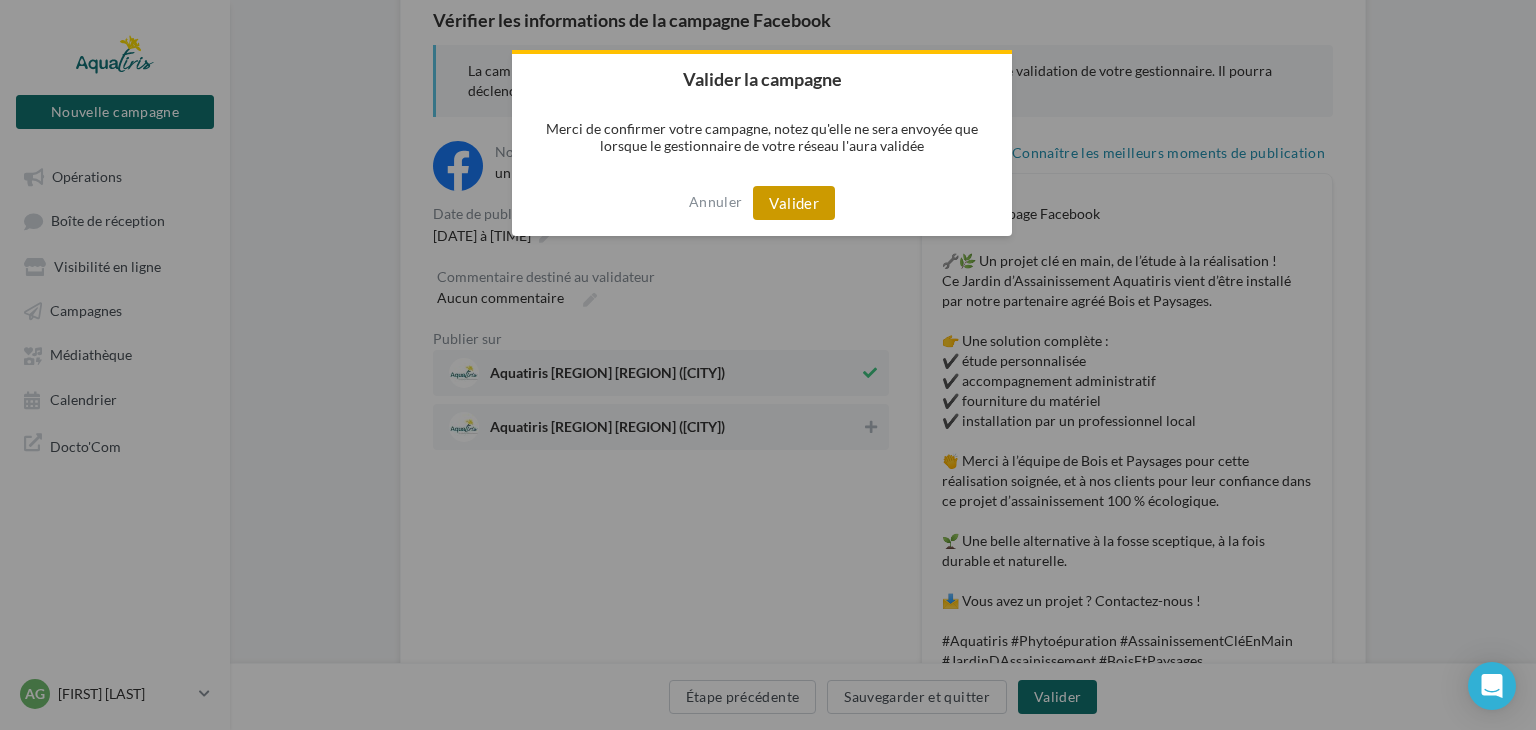 click on "Valider" at bounding box center (794, 203) 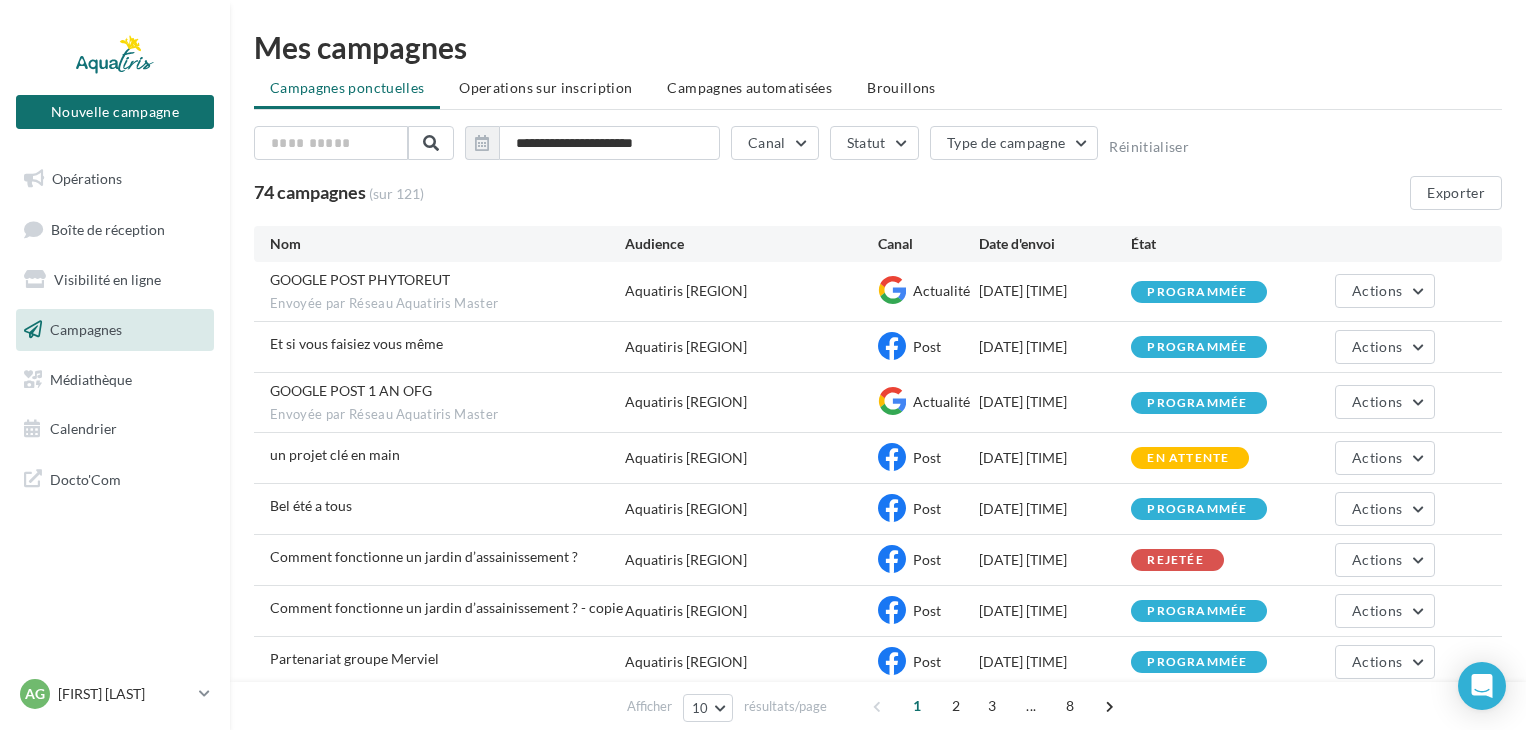 scroll, scrollTop: 0, scrollLeft: 0, axis: both 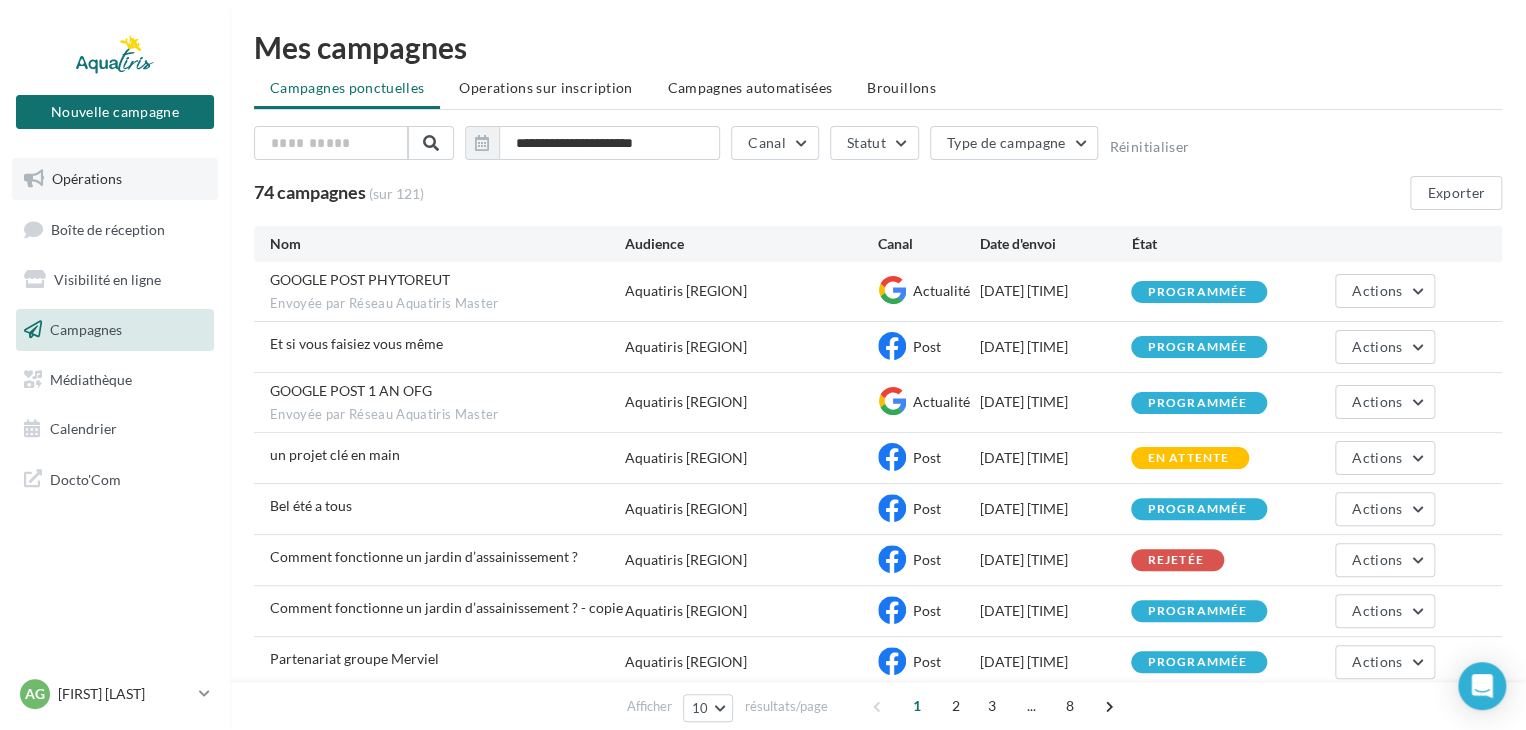 click on "Opérations" at bounding box center (87, 178) 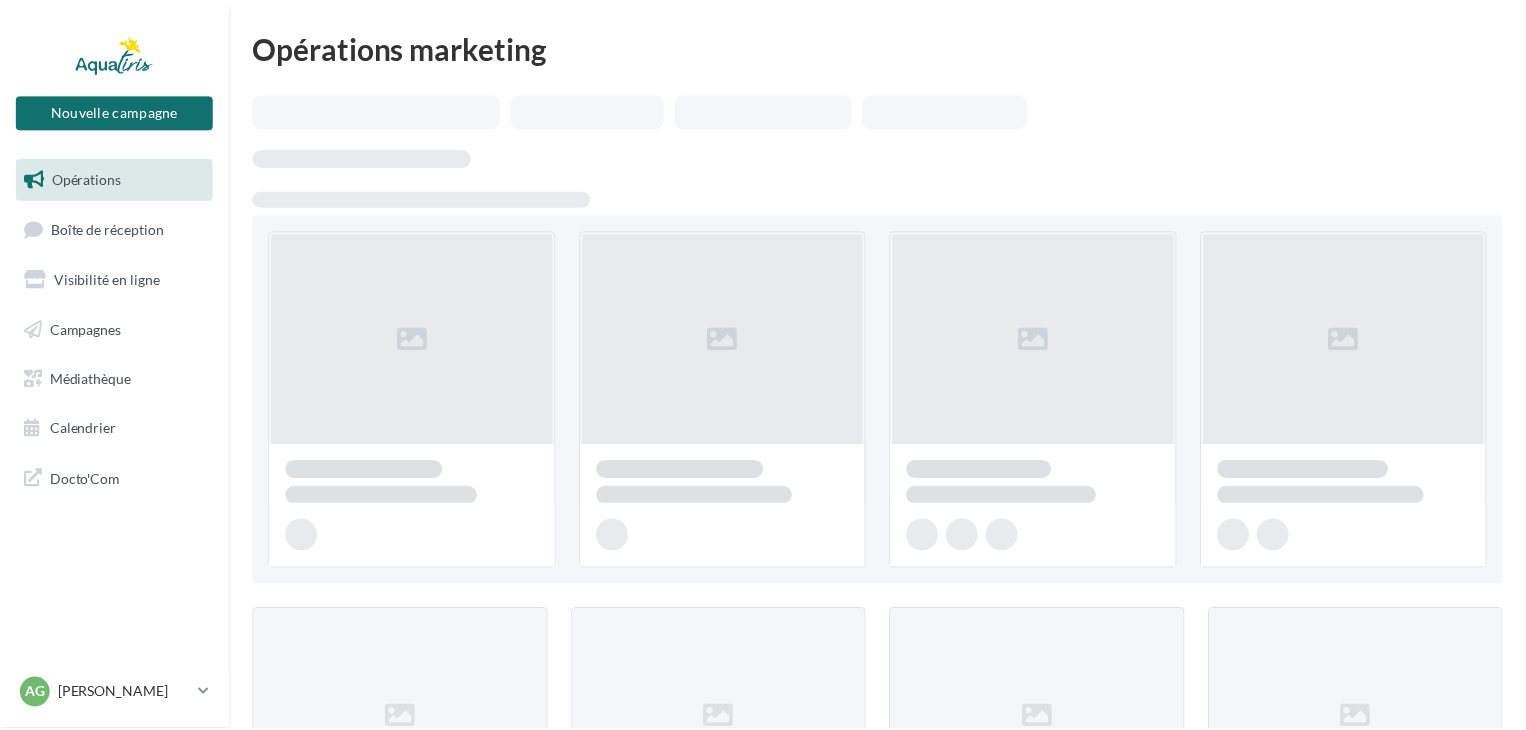 scroll, scrollTop: 0, scrollLeft: 0, axis: both 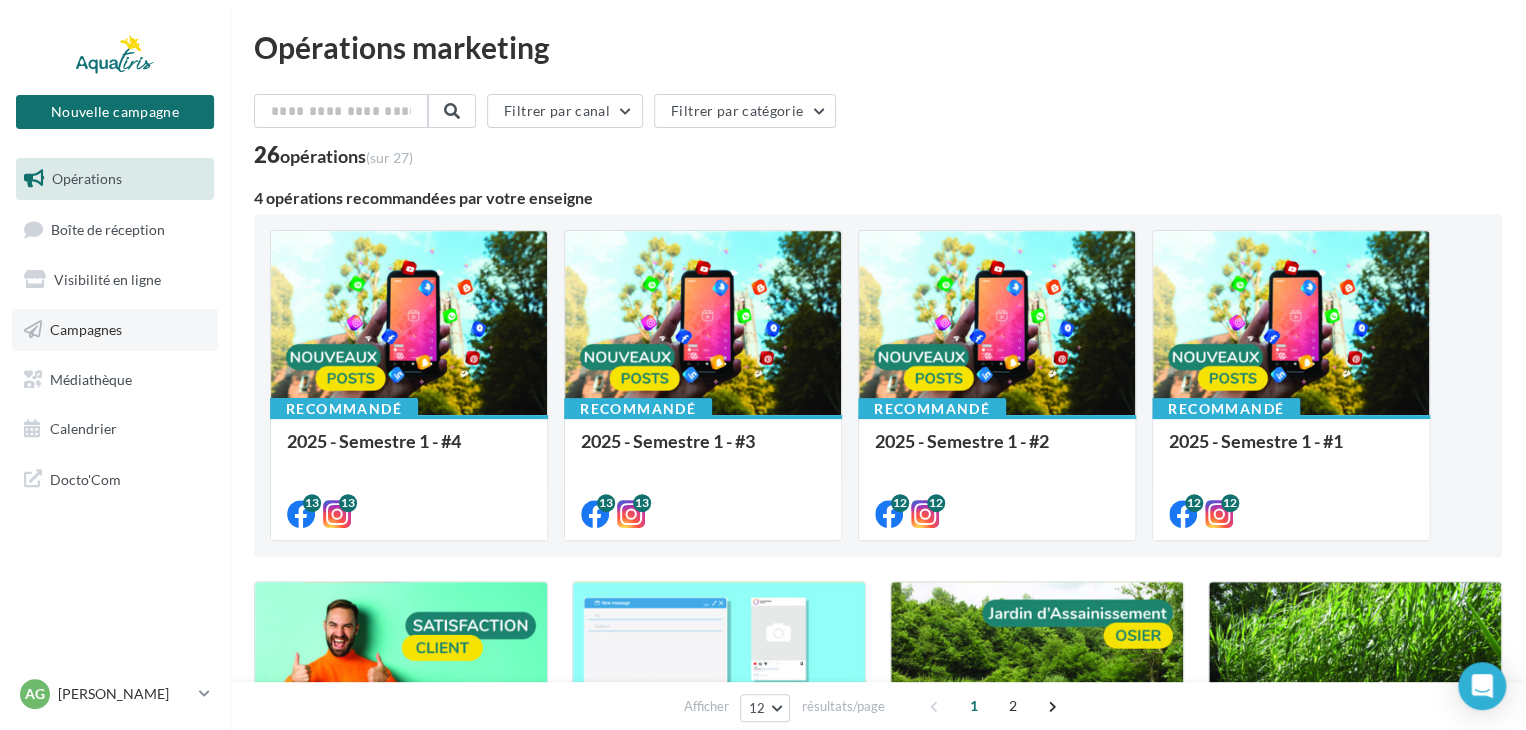 click on "Campagnes" at bounding box center [86, 329] 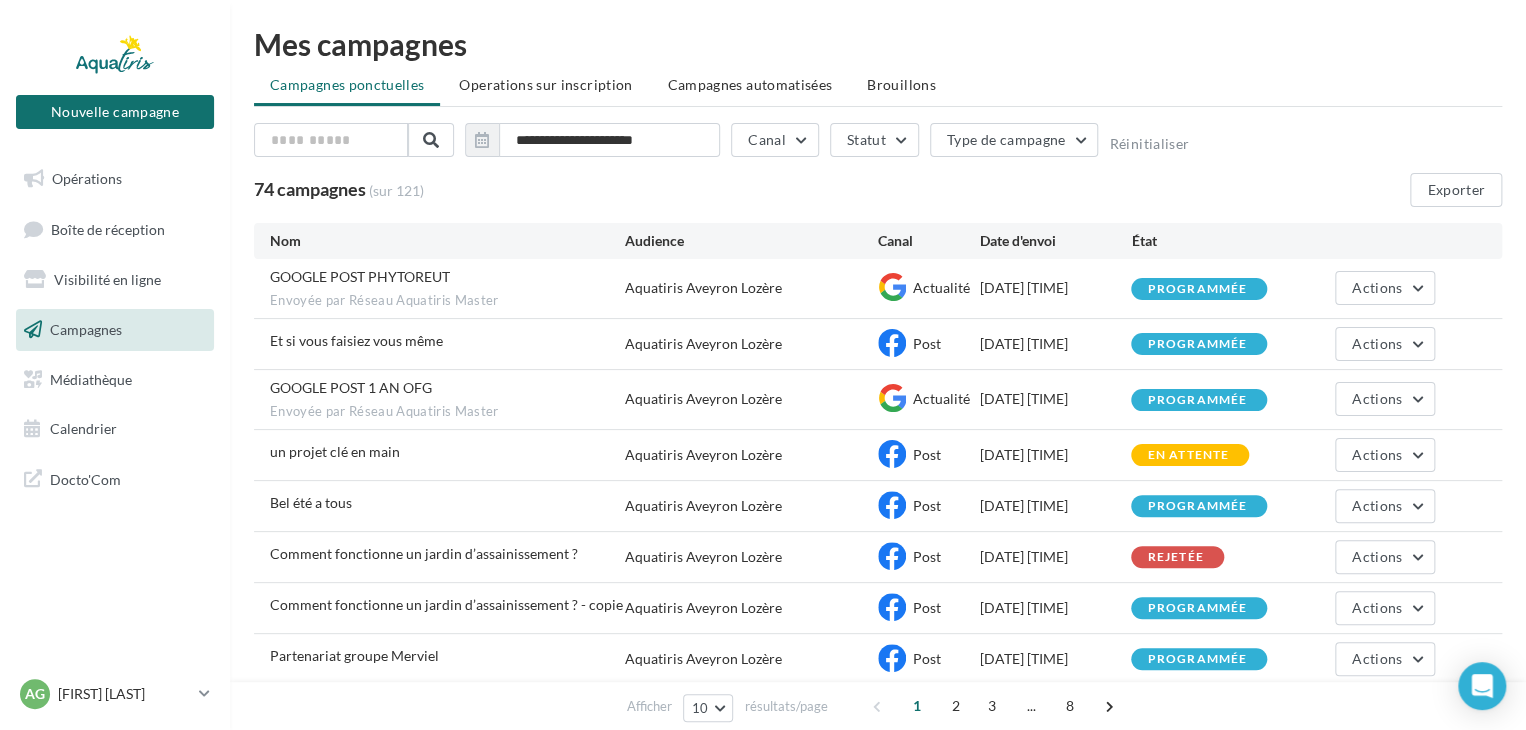 scroll, scrollTop: 0, scrollLeft: 0, axis: both 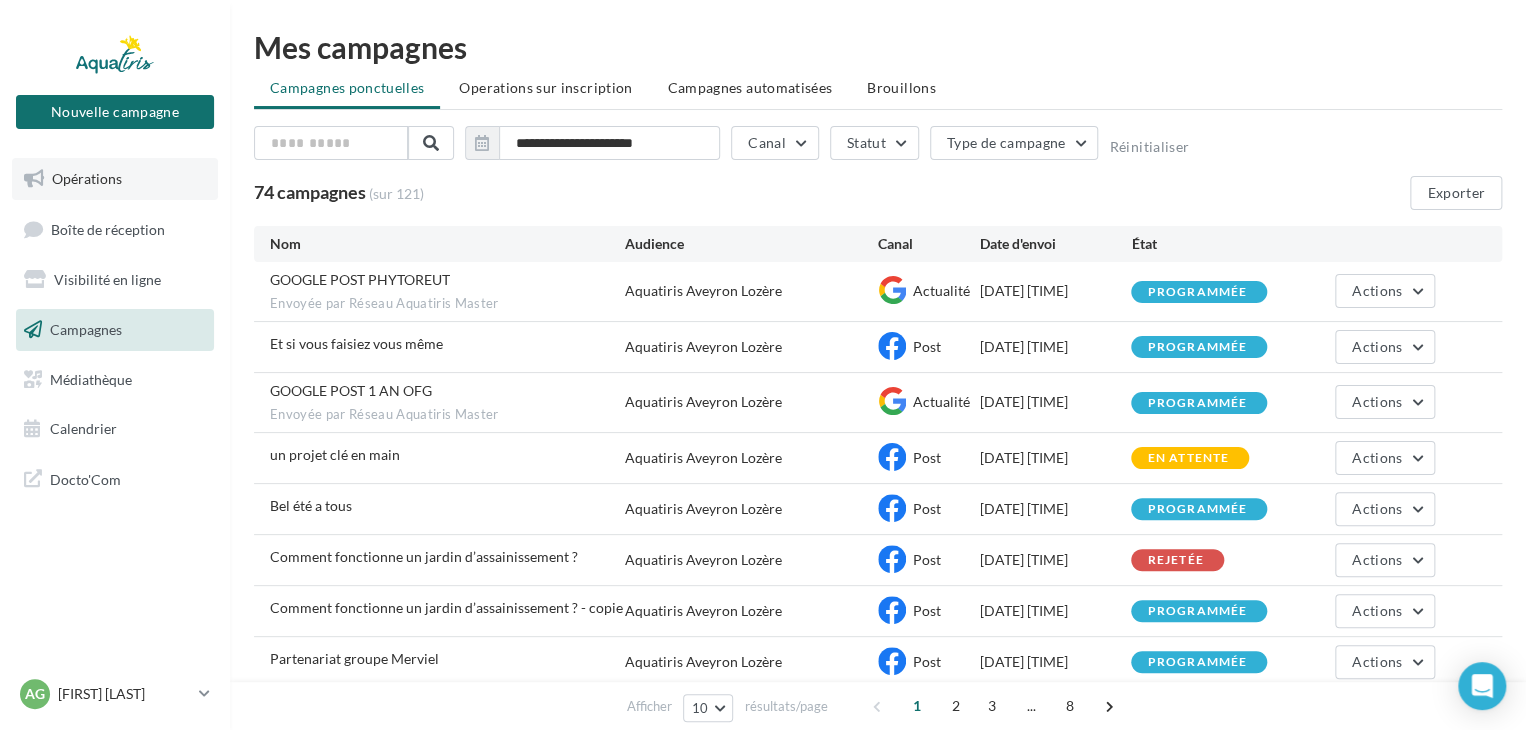 click on "Opérations" at bounding box center [87, 178] 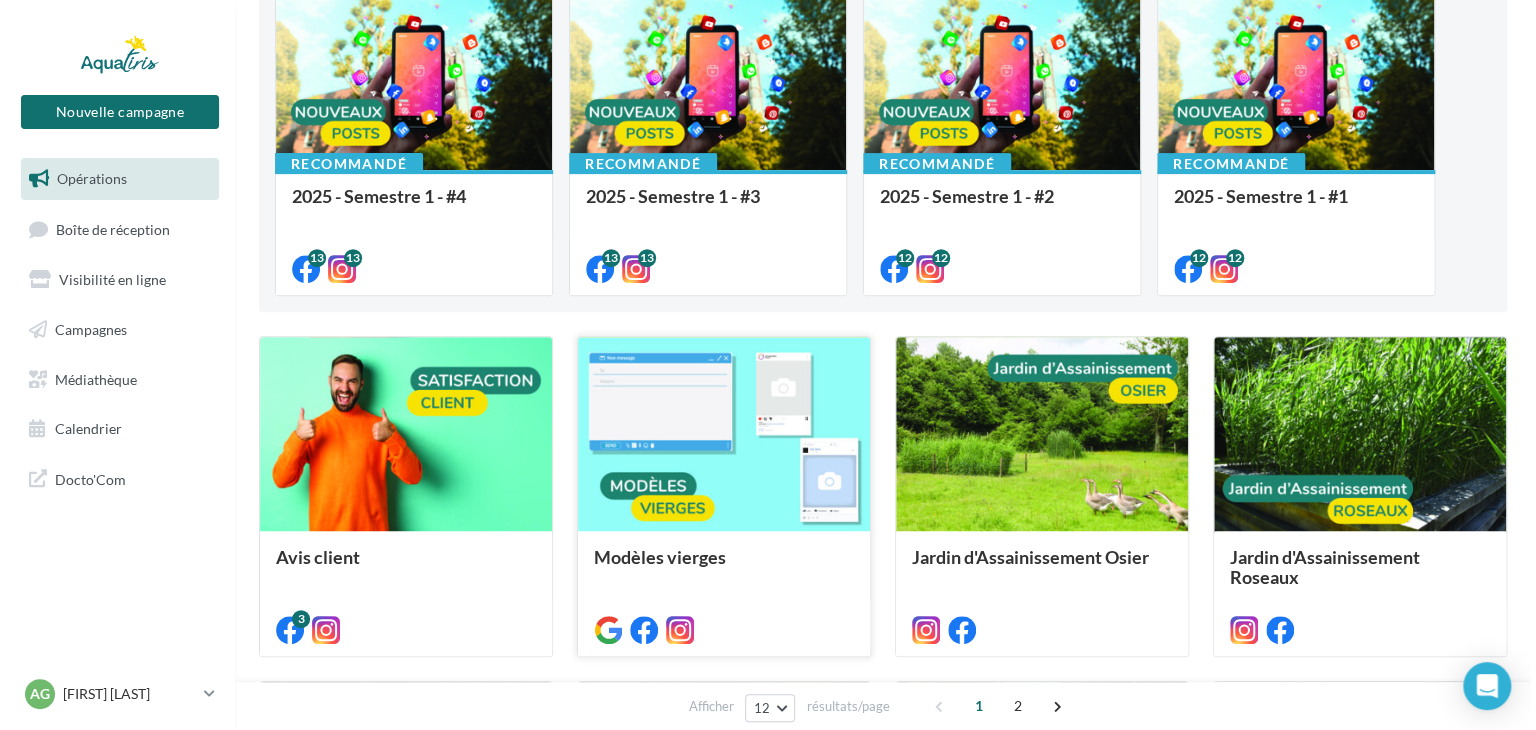 scroll, scrollTop: 300, scrollLeft: 0, axis: vertical 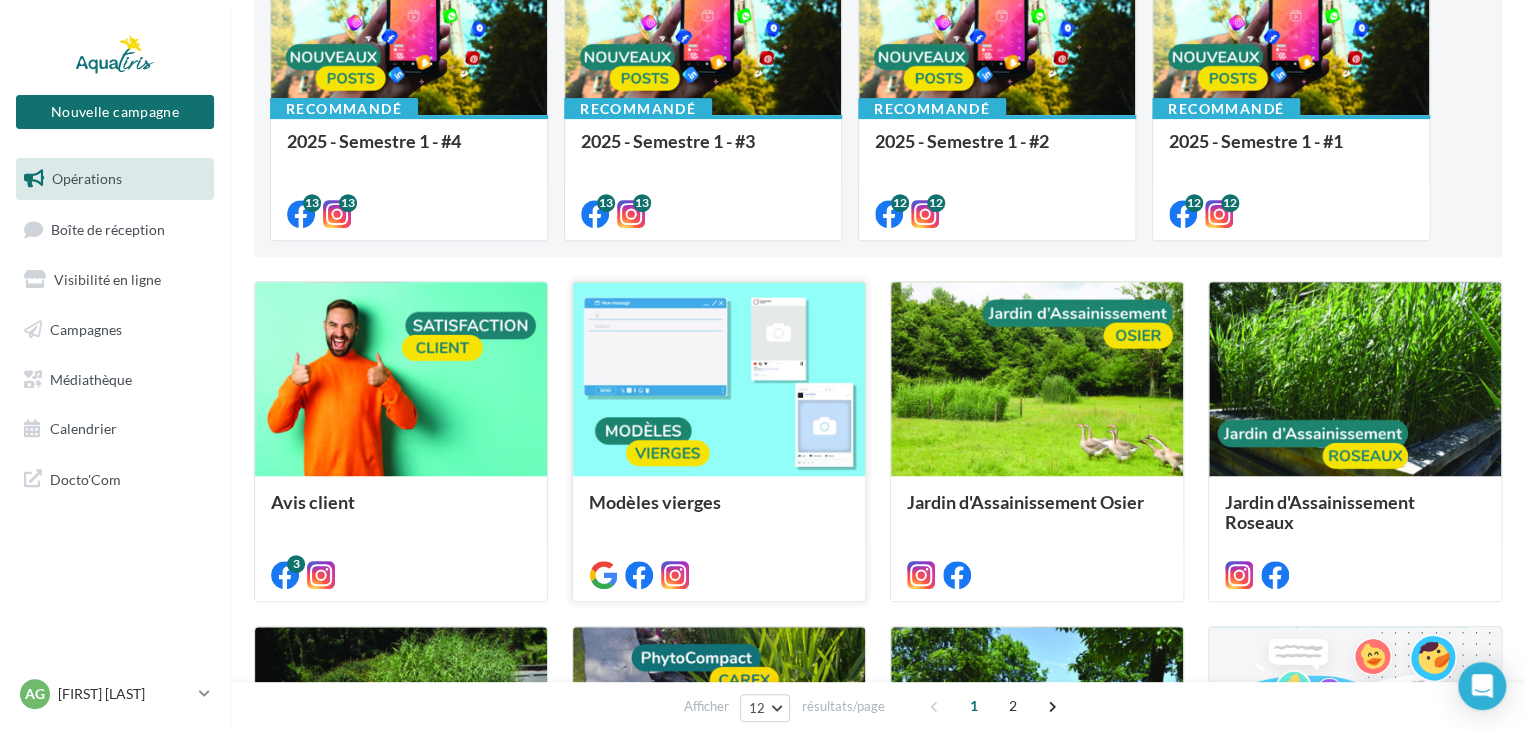 click at bounding box center (719, 380) 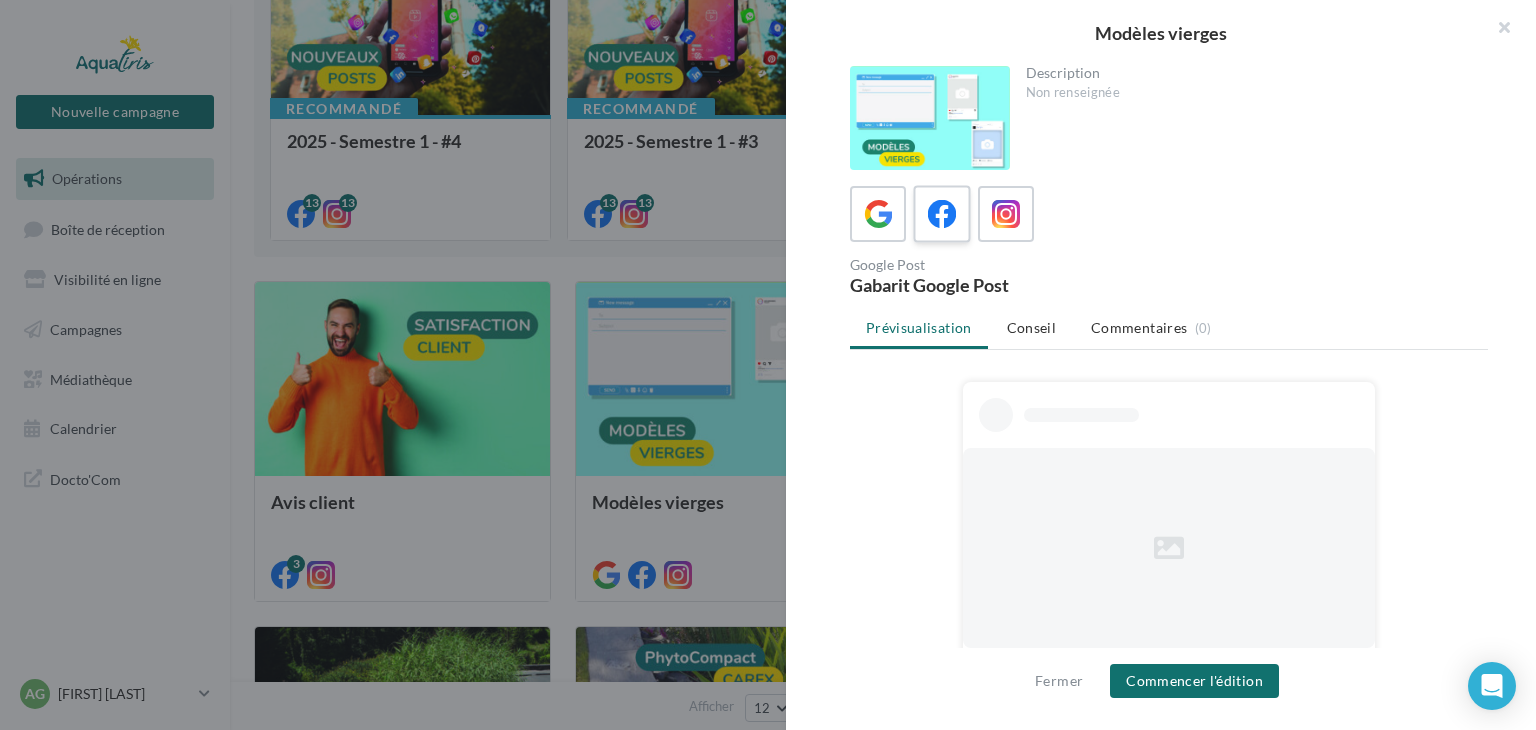click at bounding box center [941, 213] 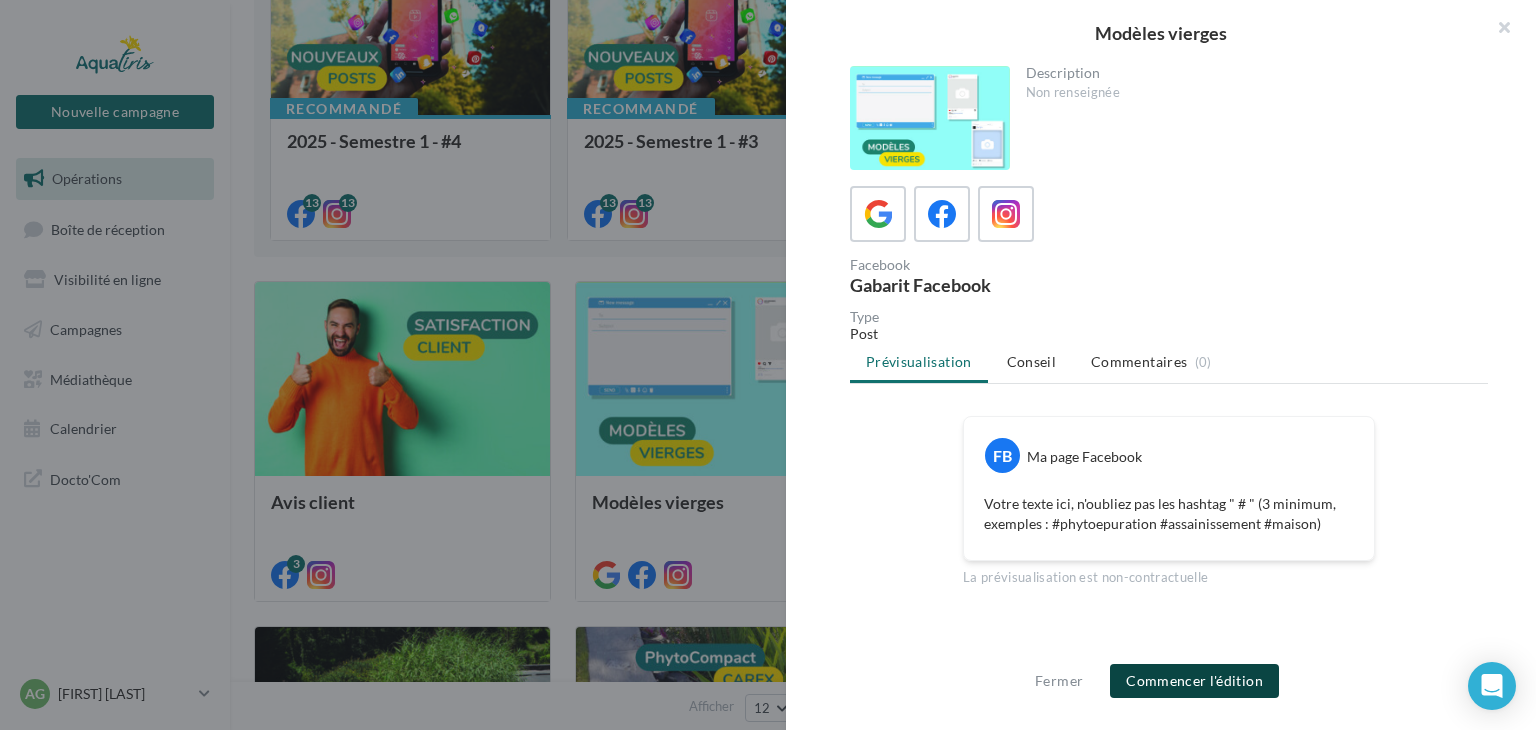 click on "Commencer l'édition" at bounding box center [1194, 681] 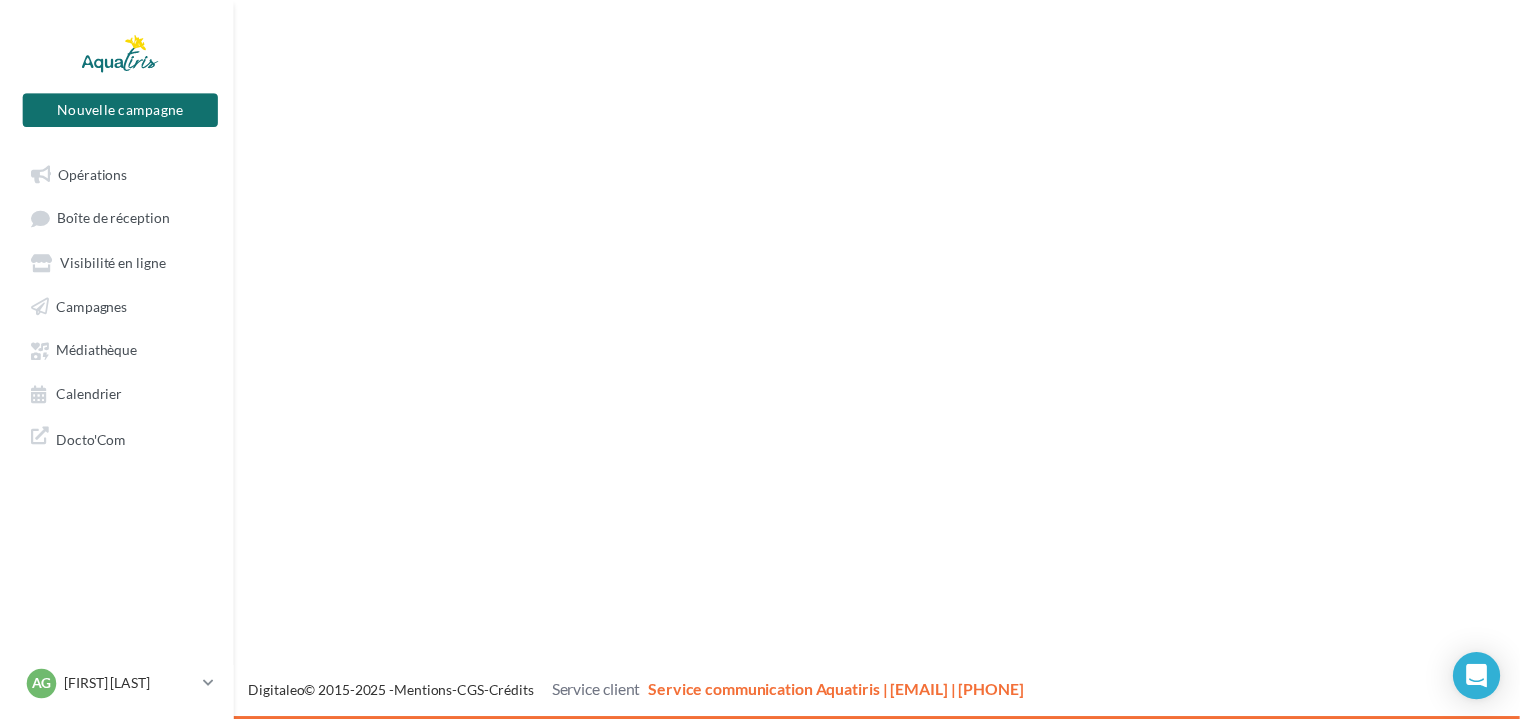 scroll, scrollTop: 0, scrollLeft: 0, axis: both 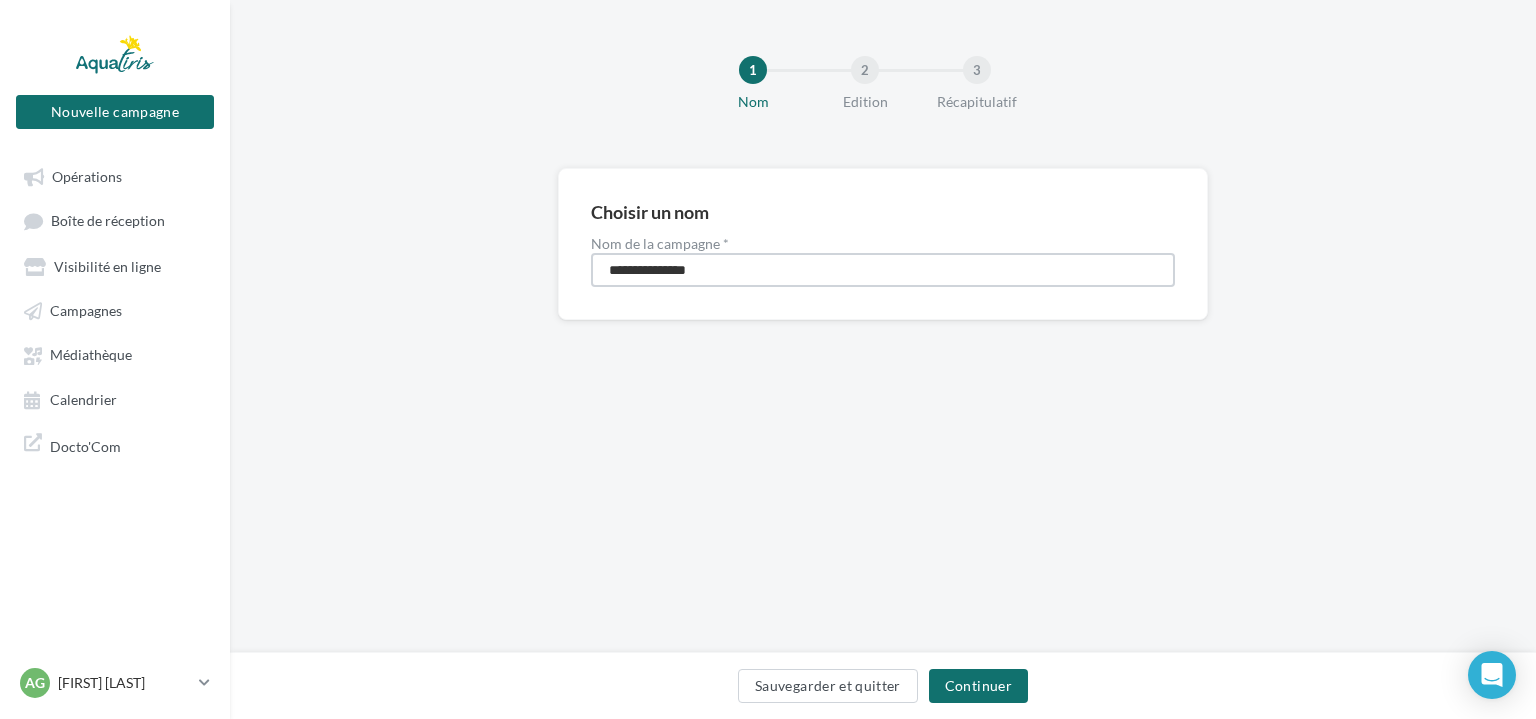 click on "**********" at bounding box center (883, 270) 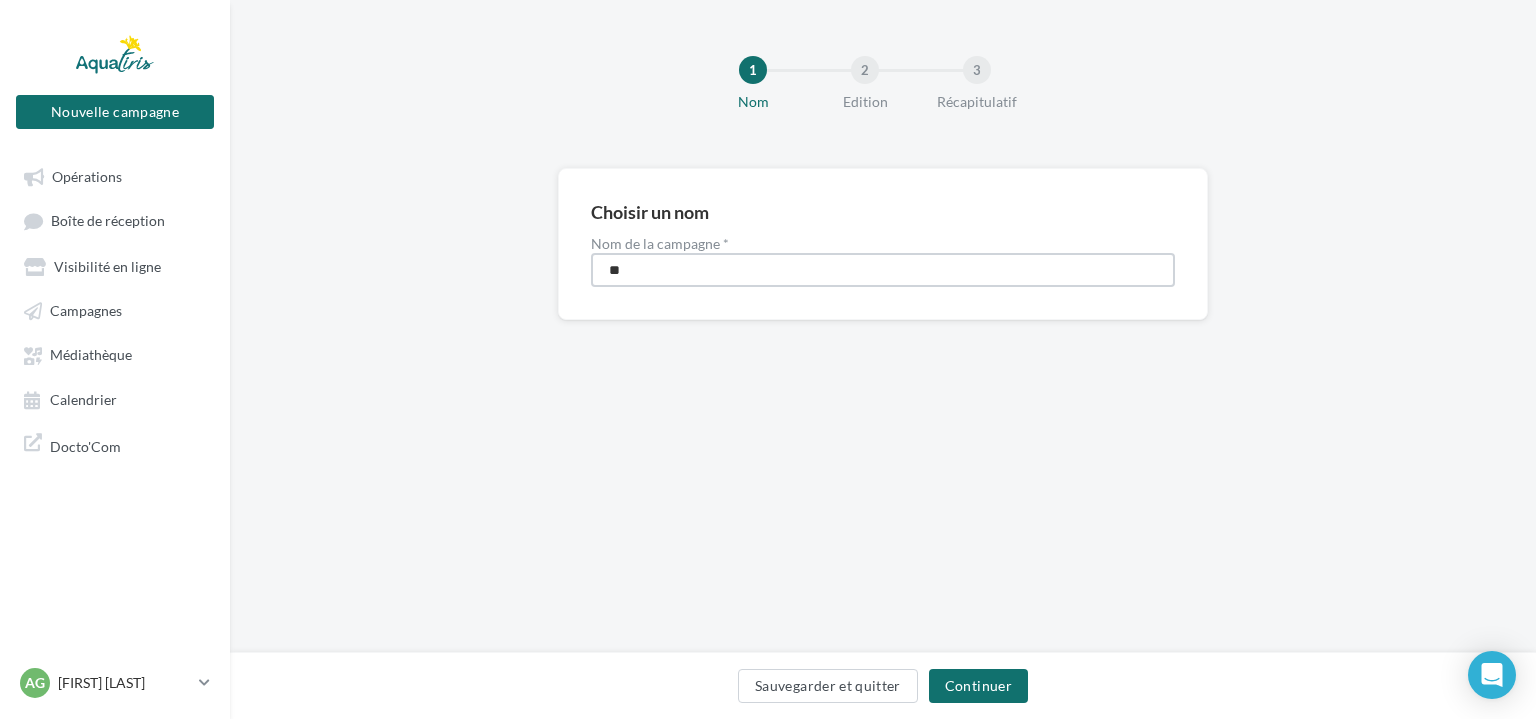 type on "*" 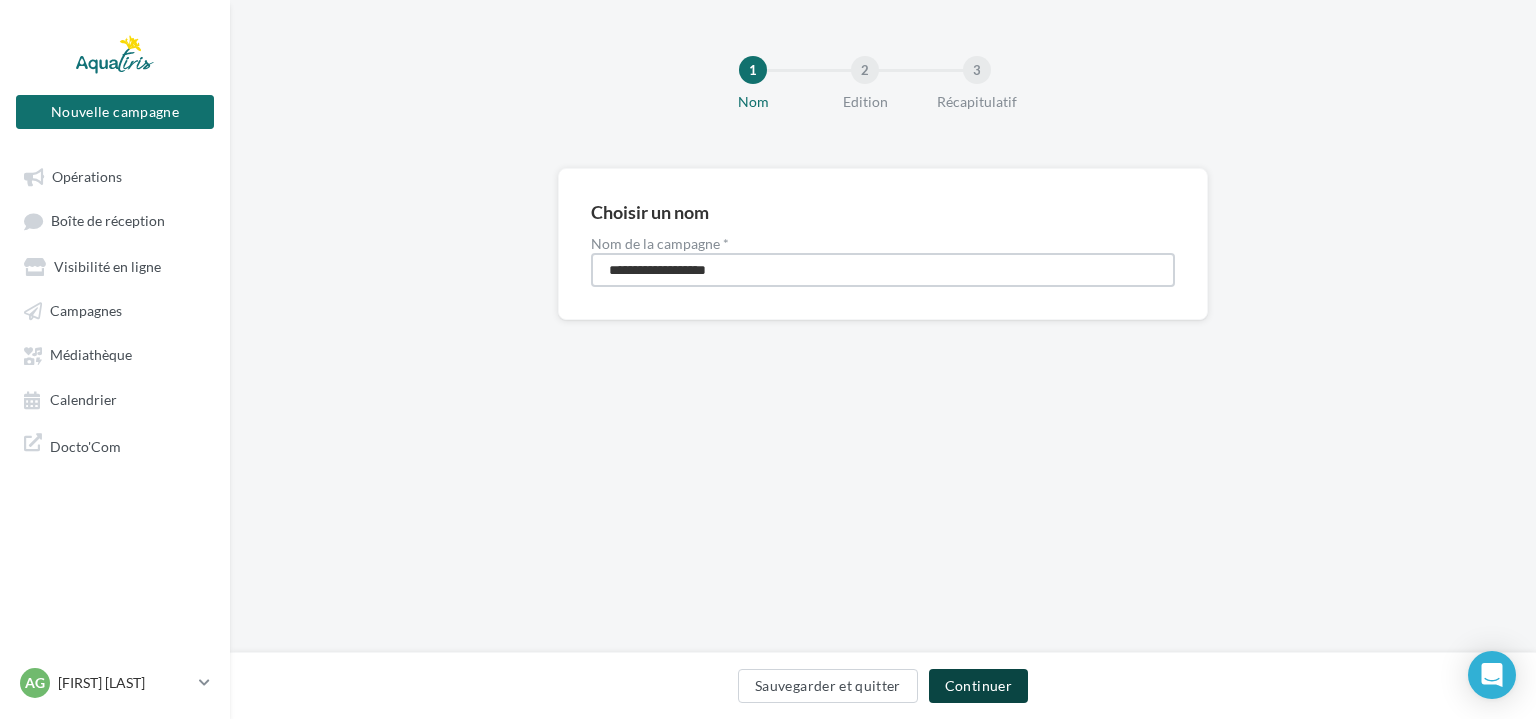 type on "**********" 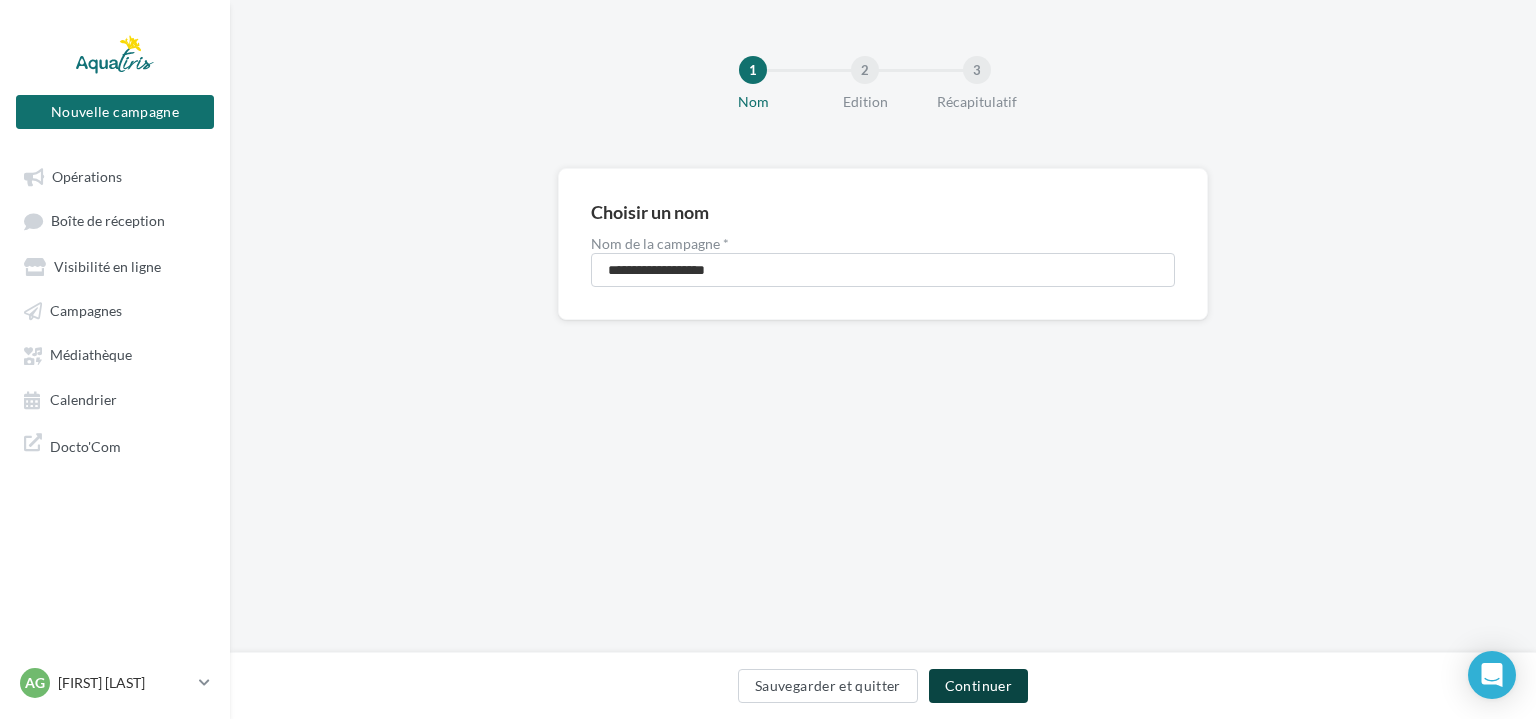 click on "Continuer" at bounding box center [978, 686] 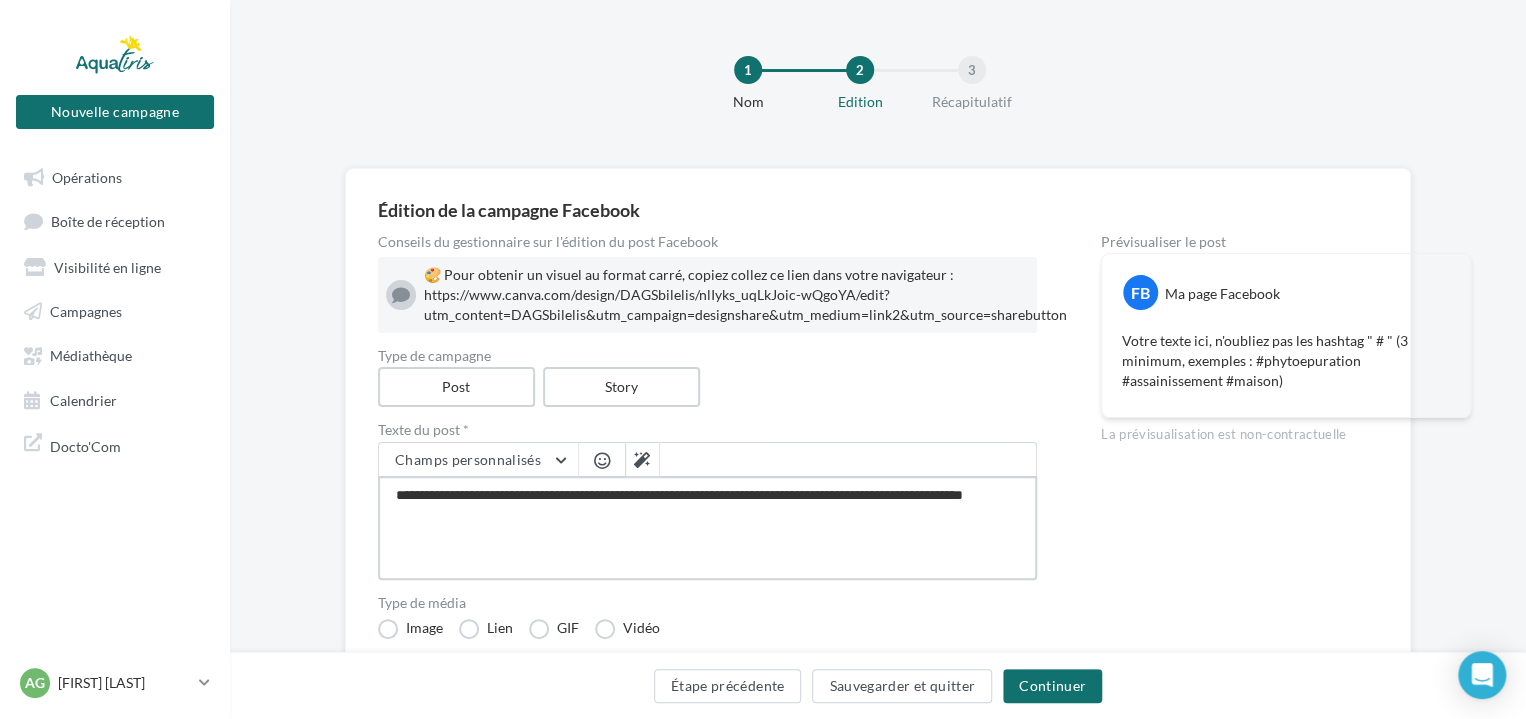drag, startPoint x: 578, startPoint y: 518, endPoint x: 337, endPoint y: 493, distance: 242.29321 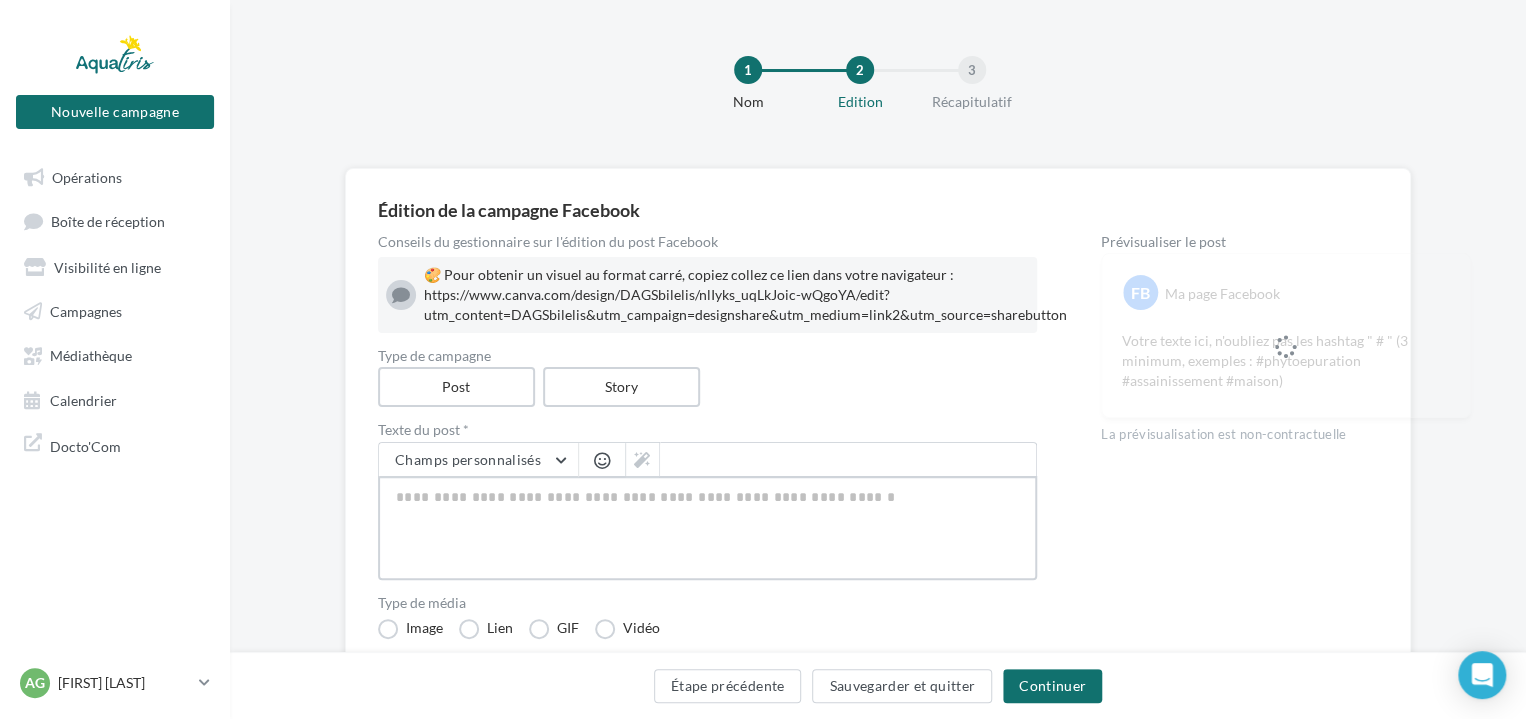 paste on "**********" 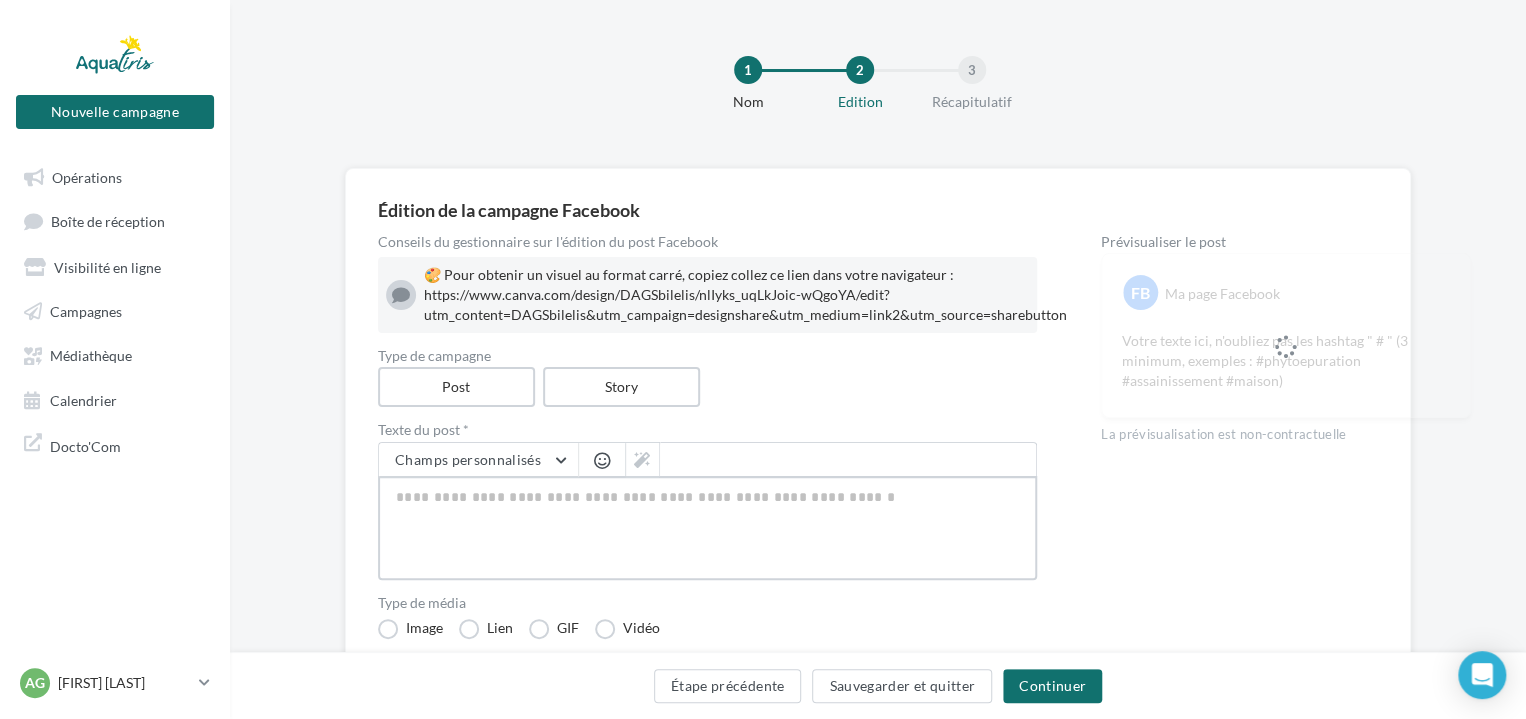 type on "**********" 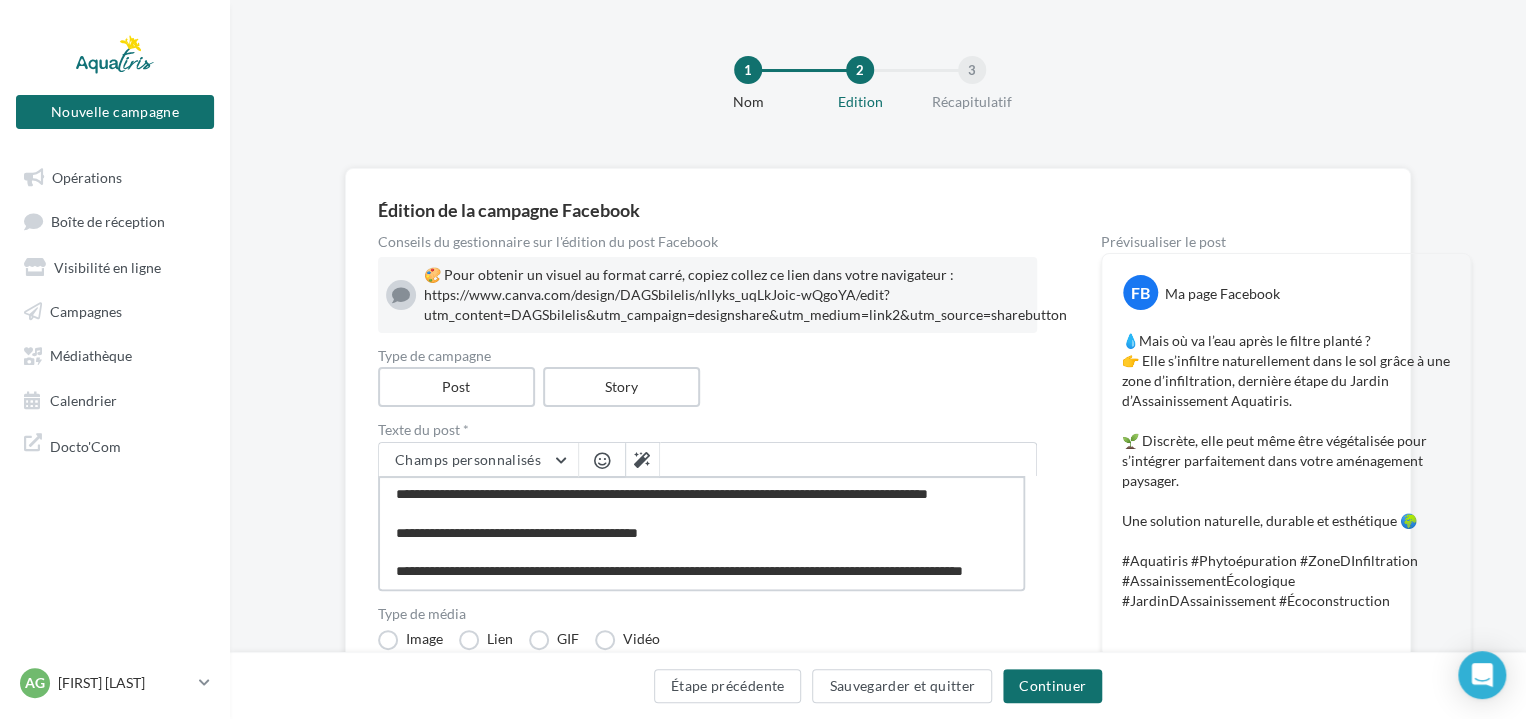 scroll, scrollTop: 0, scrollLeft: 0, axis: both 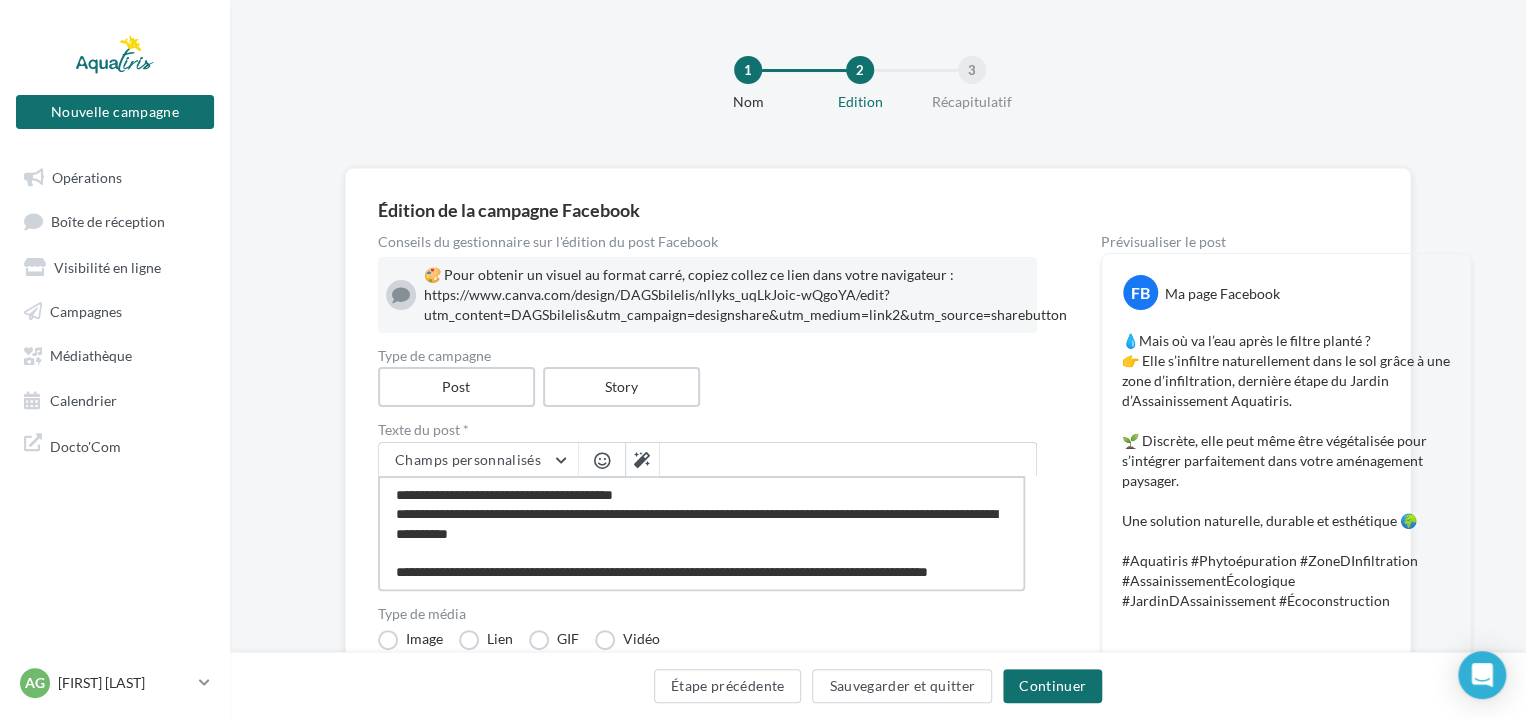 drag, startPoint x: 640, startPoint y: 544, endPoint x: 238, endPoint y: 409, distance: 424.0625 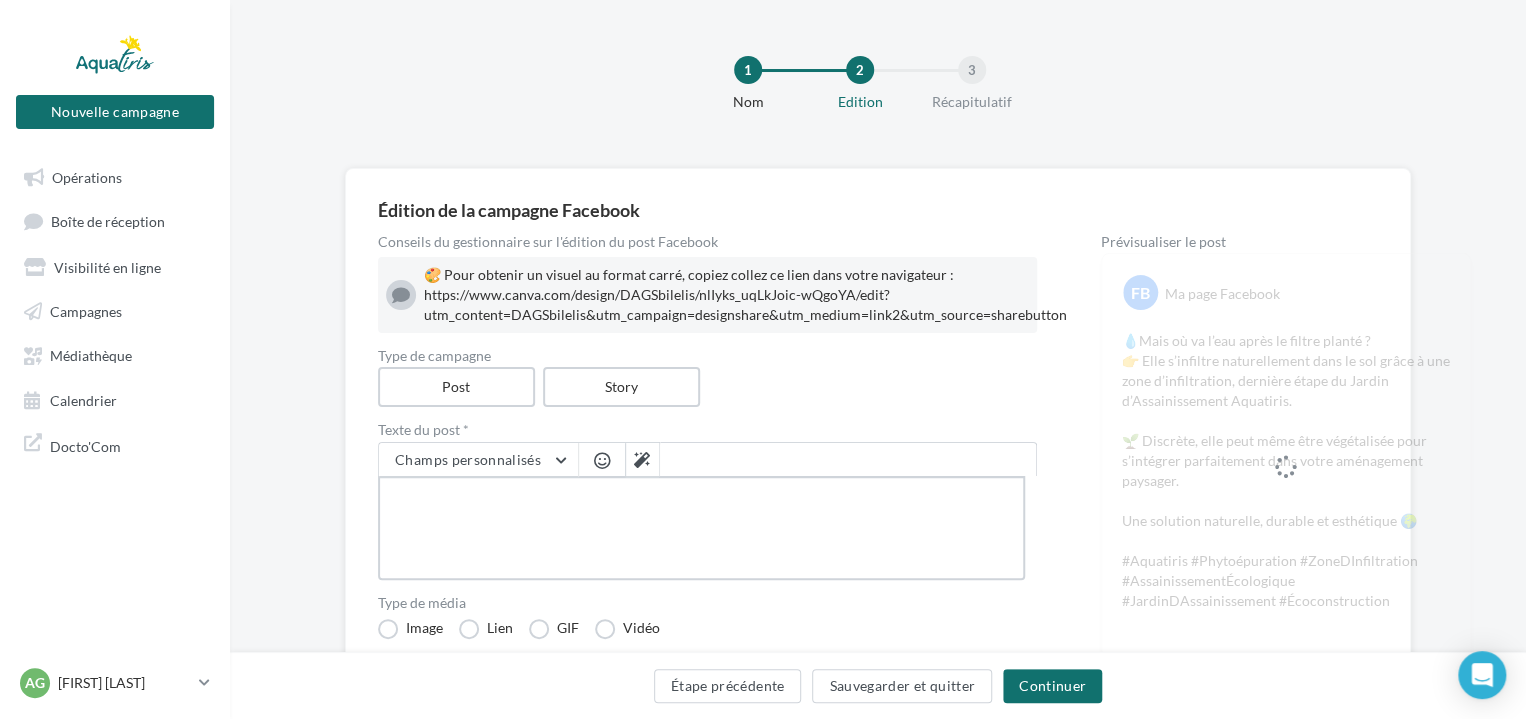 drag, startPoint x: 450, startPoint y: 522, endPoint x: 408, endPoint y: 478, distance: 60.827625 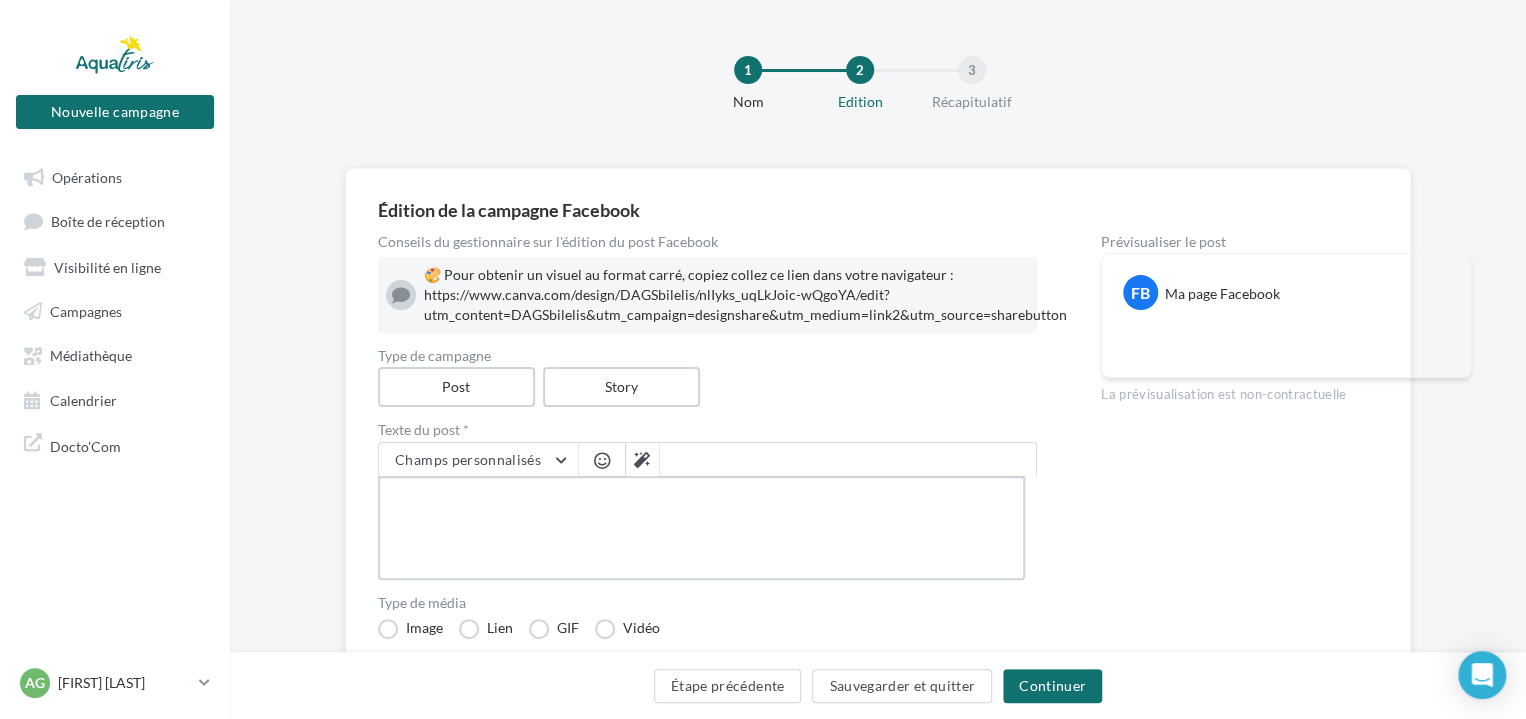 paste on "**********" 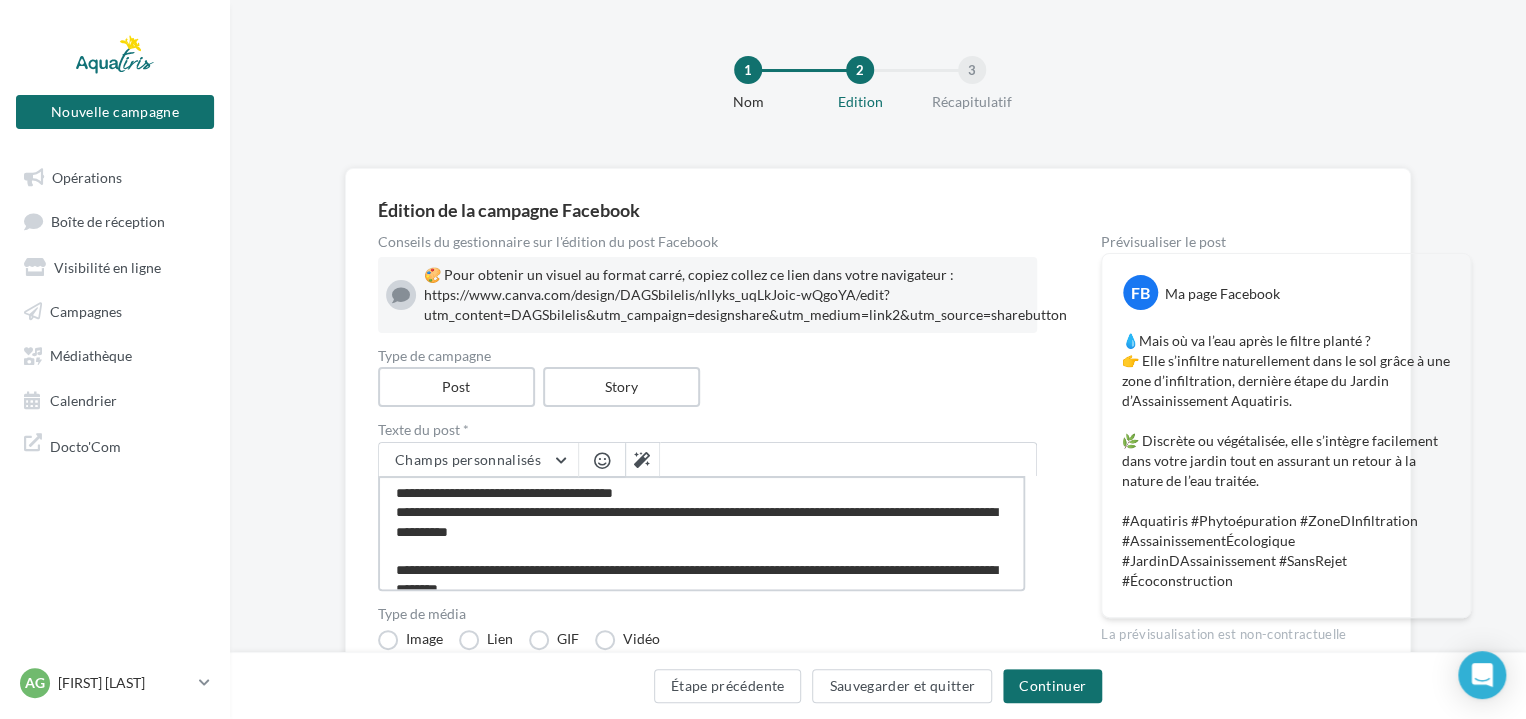 scroll, scrollTop: 0, scrollLeft: 0, axis: both 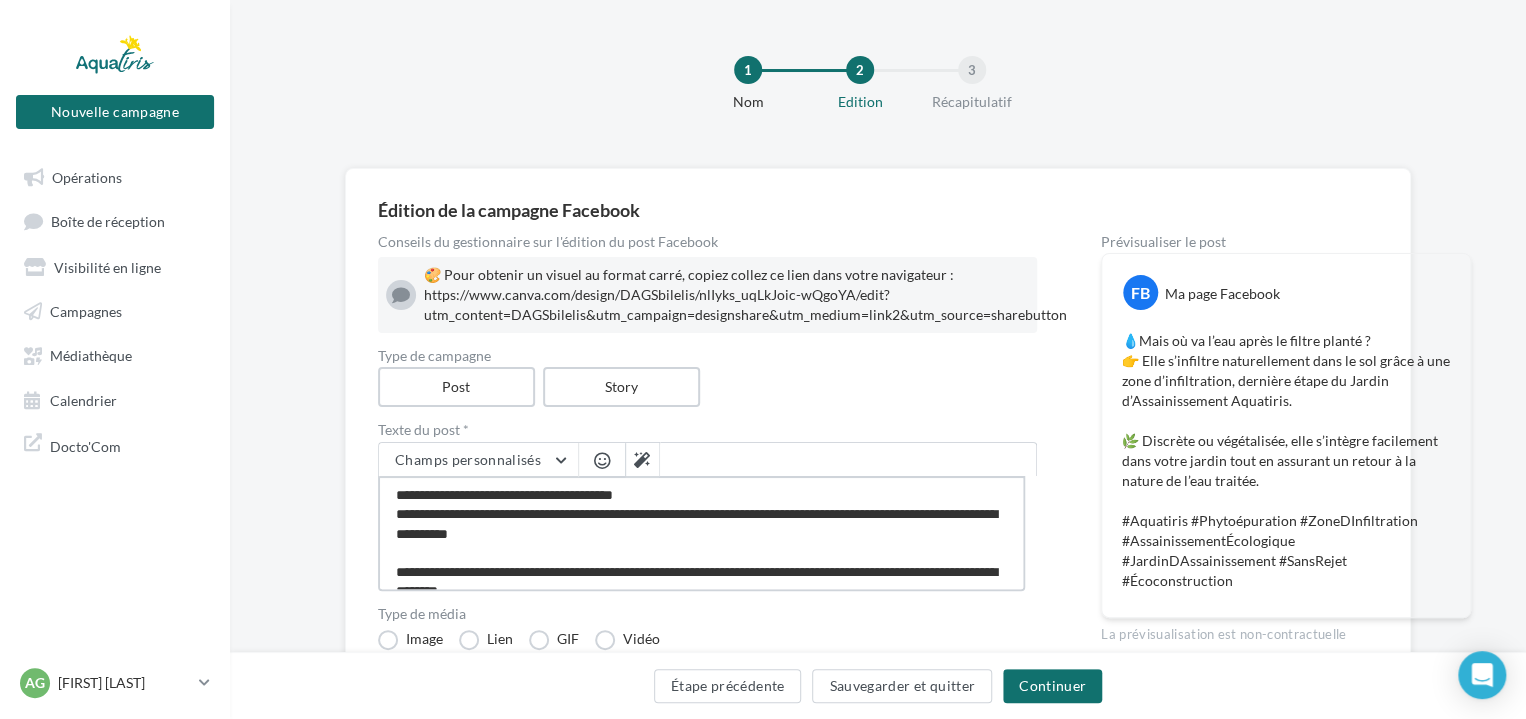 type on "**********" 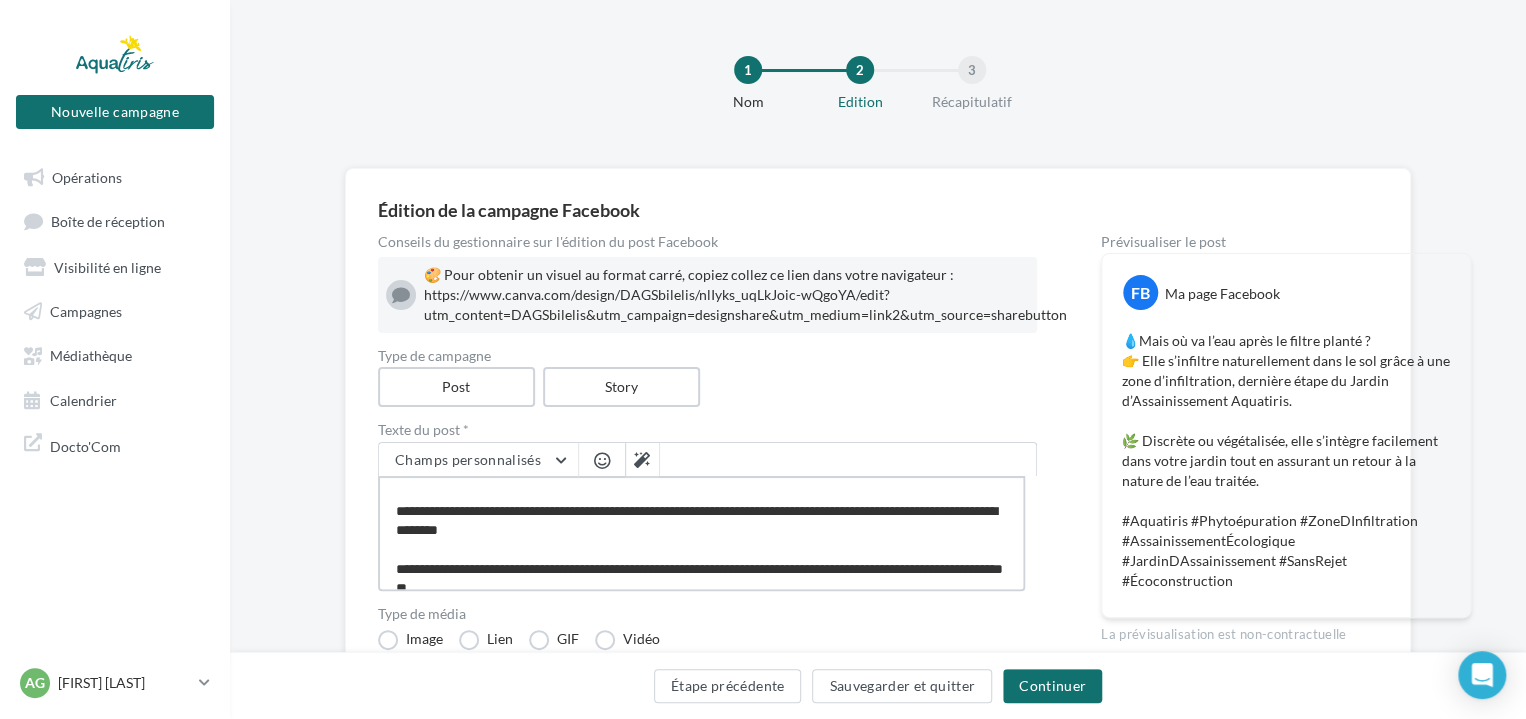 scroll, scrollTop: 96, scrollLeft: 0, axis: vertical 